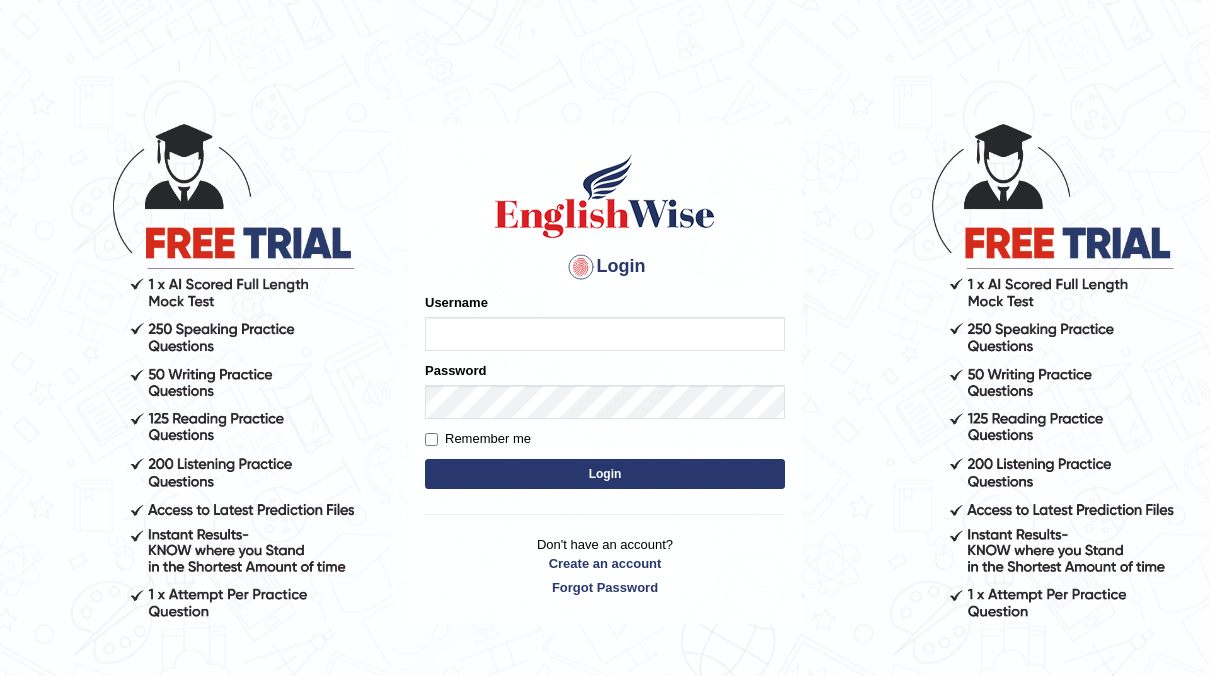 scroll, scrollTop: 0, scrollLeft: 0, axis: both 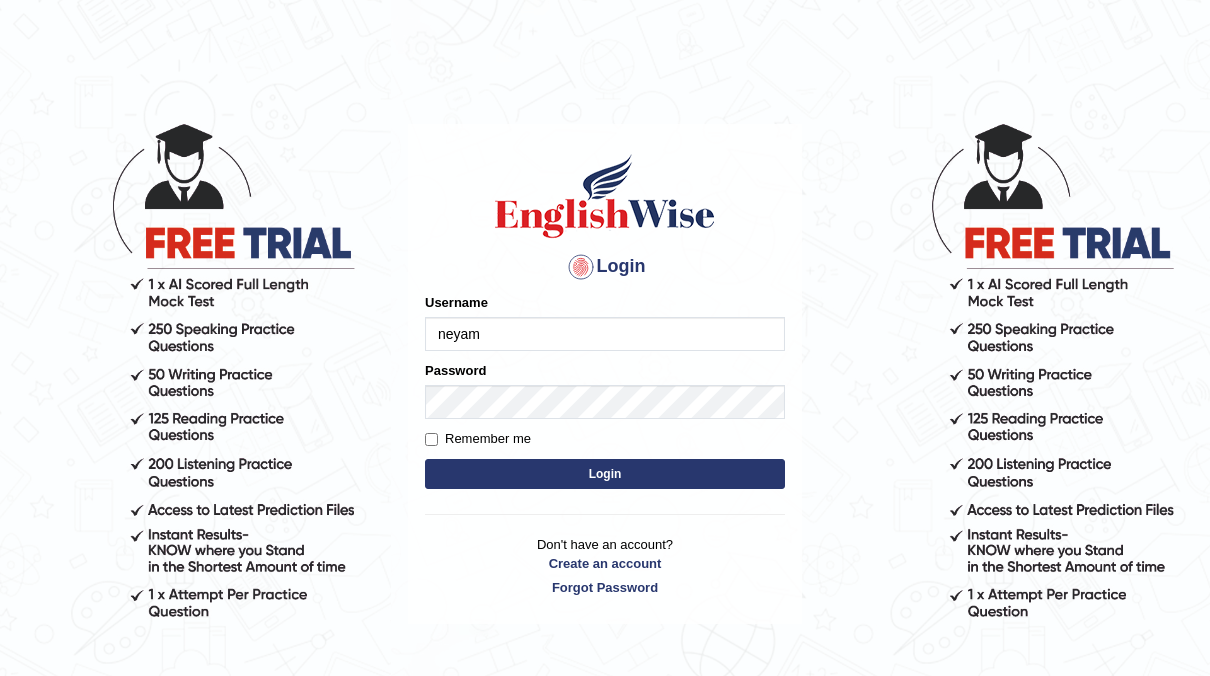 click on "Login" at bounding box center [605, 474] 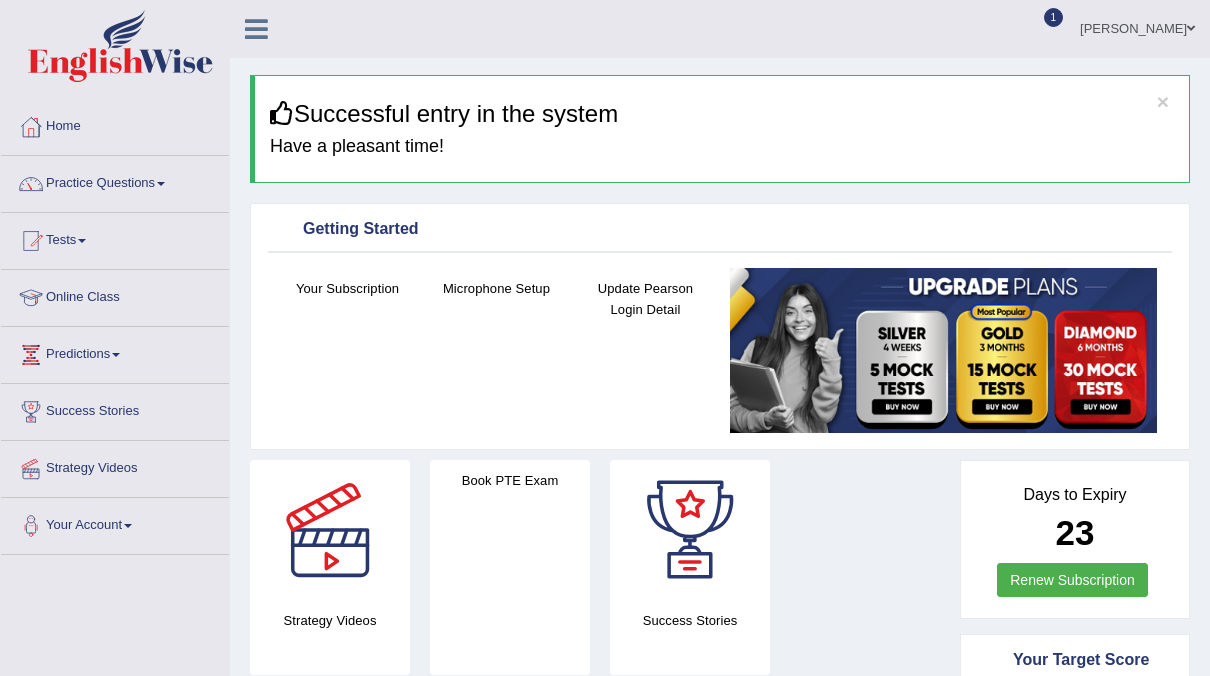 scroll, scrollTop: 0, scrollLeft: 0, axis: both 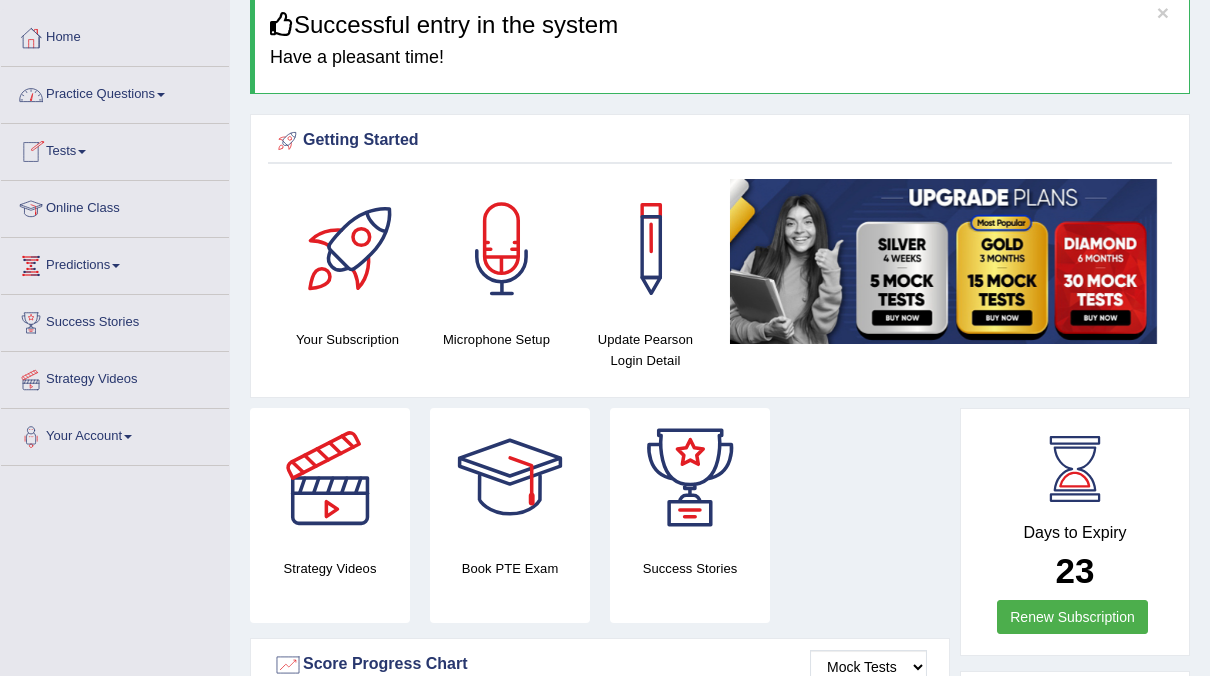 click on "Tests" at bounding box center (115, 149) 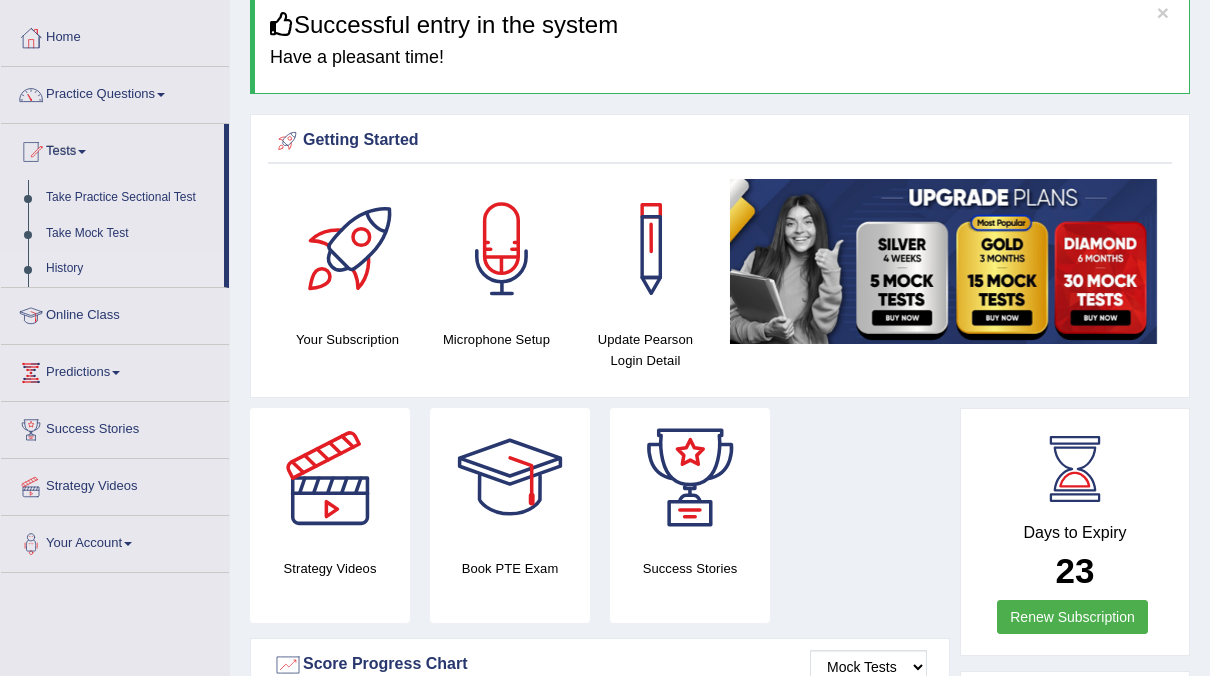 click on "History" at bounding box center (130, 269) 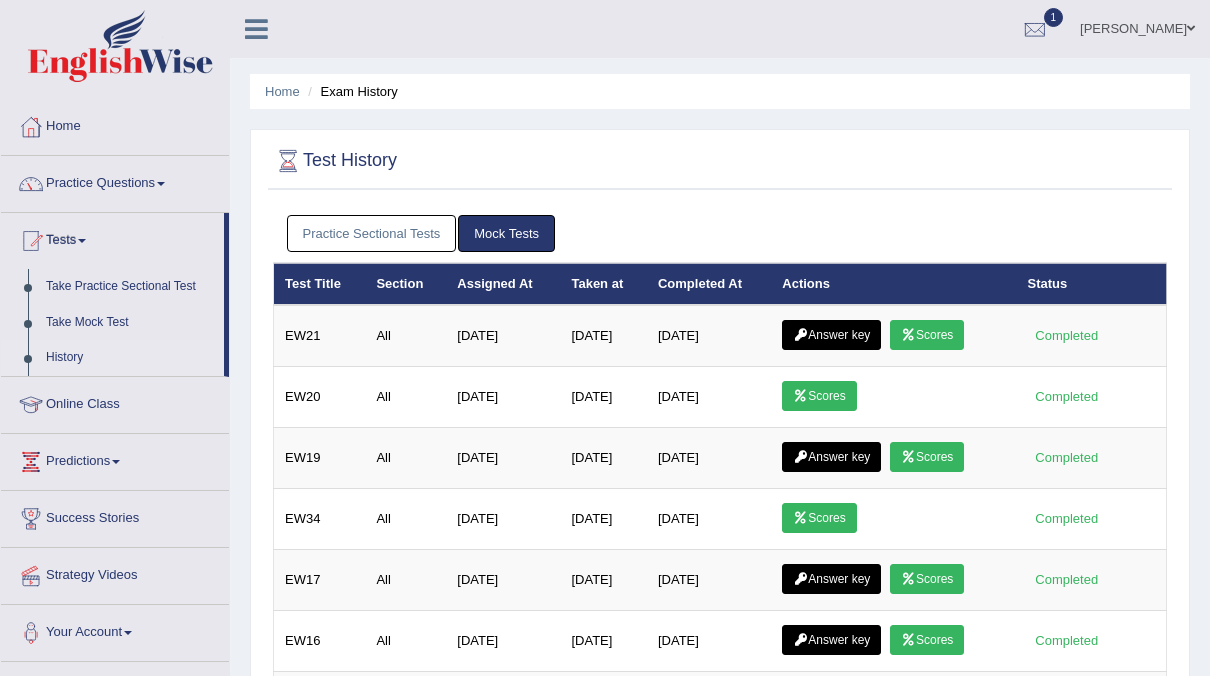 scroll, scrollTop: 0, scrollLeft: 0, axis: both 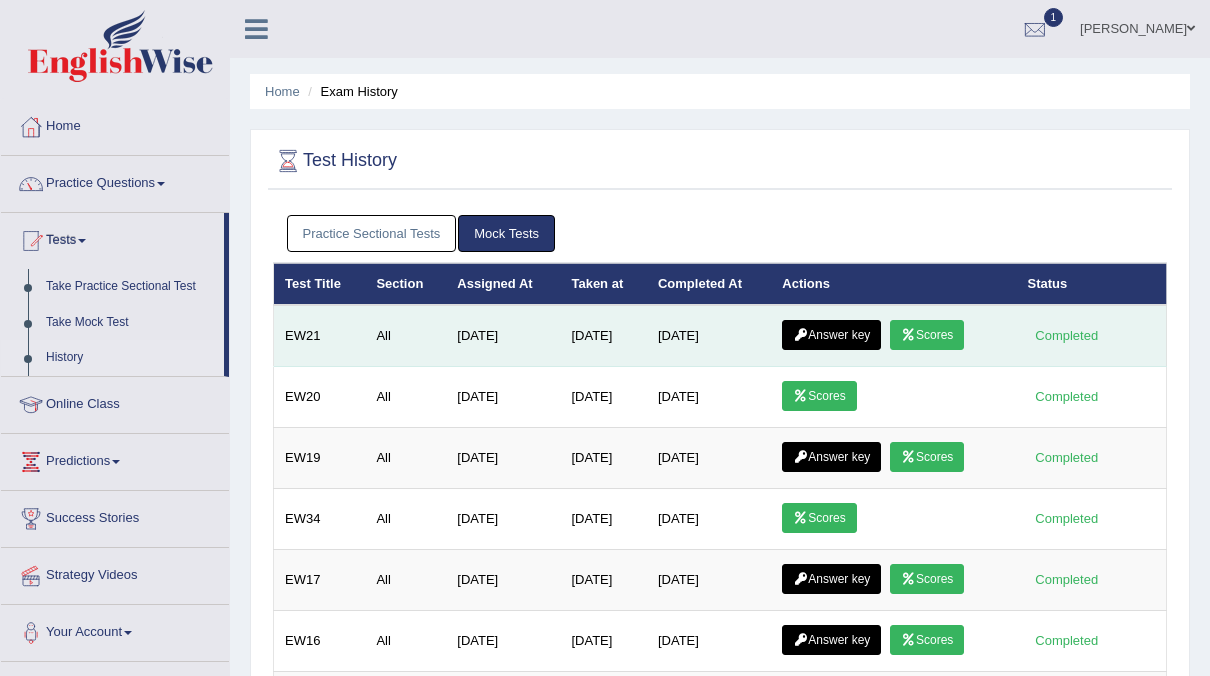 click on "Scores" at bounding box center [927, 335] 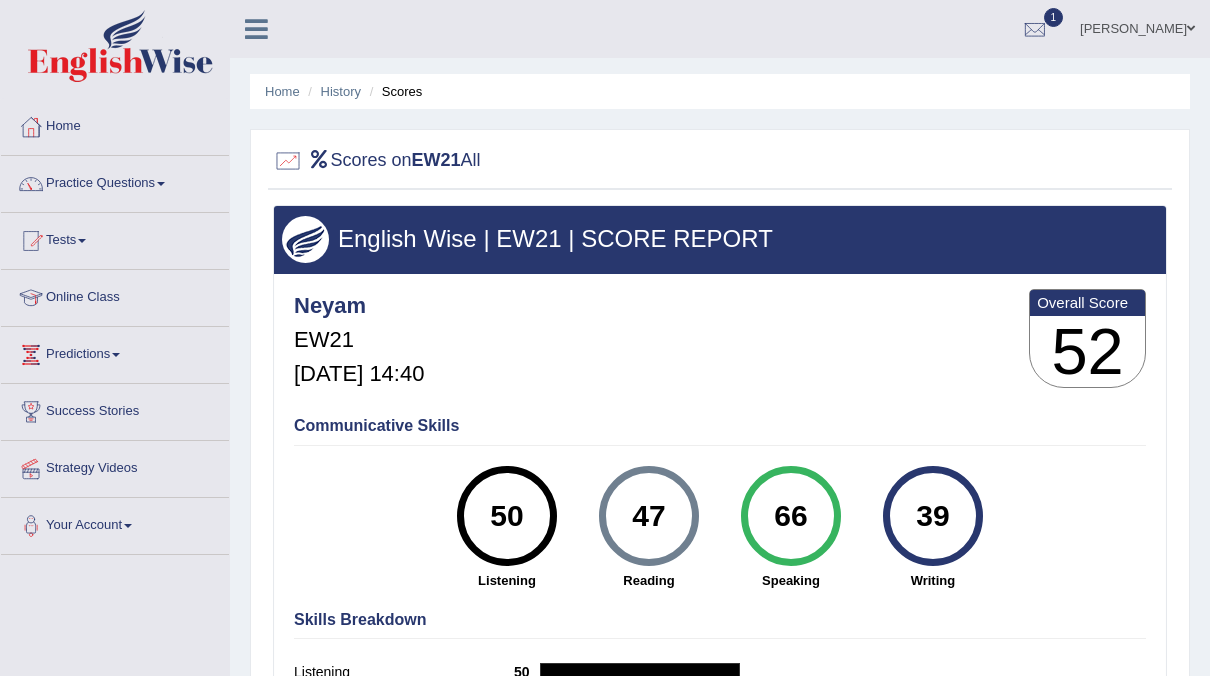 scroll, scrollTop: 108, scrollLeft: 0, axis: vertical 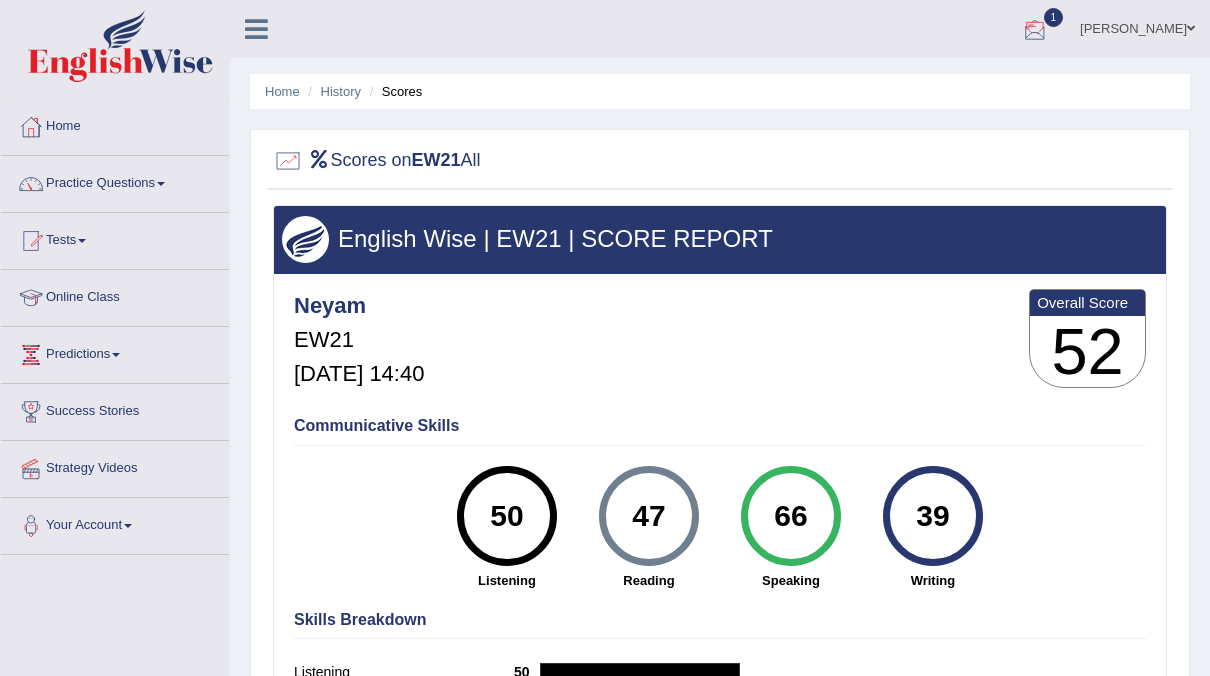 click at bounding box center (1035, 30) 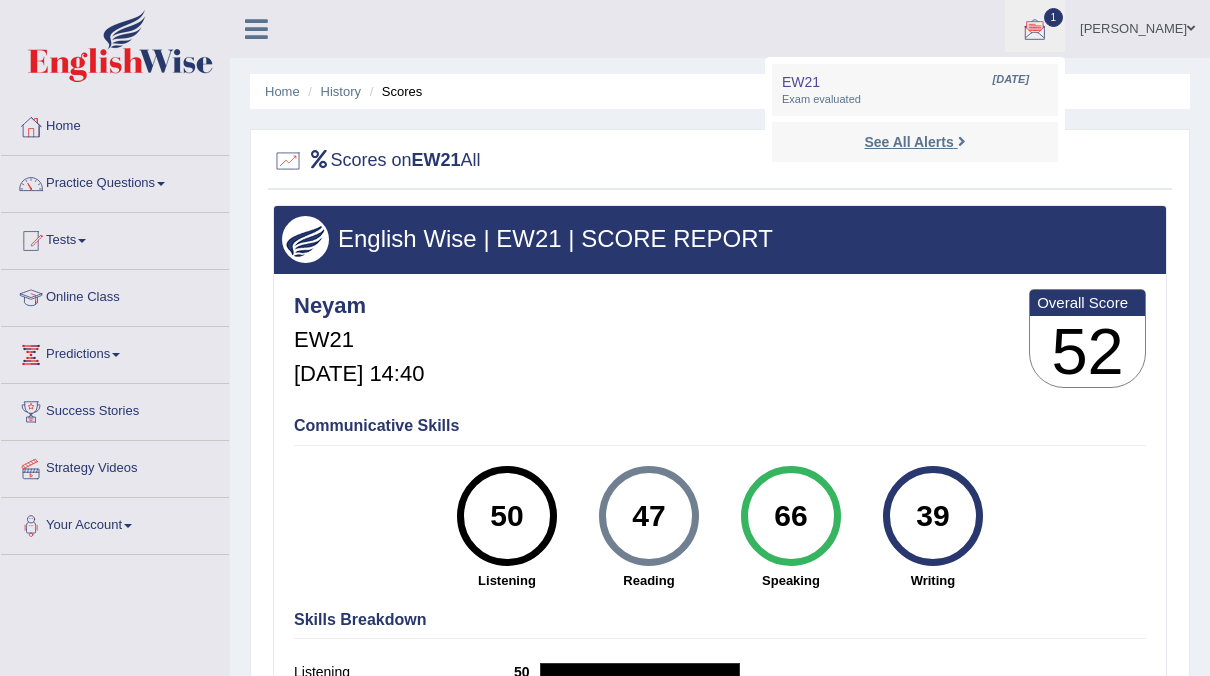 click on "See All Alerts" at bounding box center (908, 142) 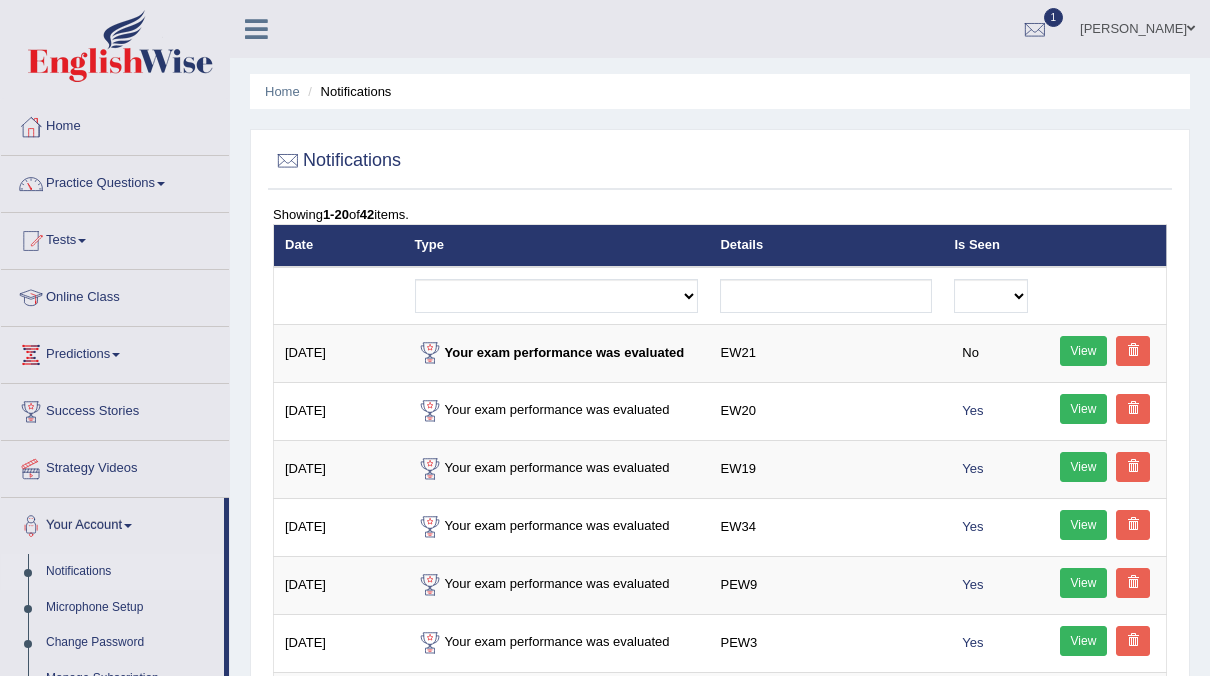 scroll, scrollTop: 0, scrollLeft: 0, axis: both 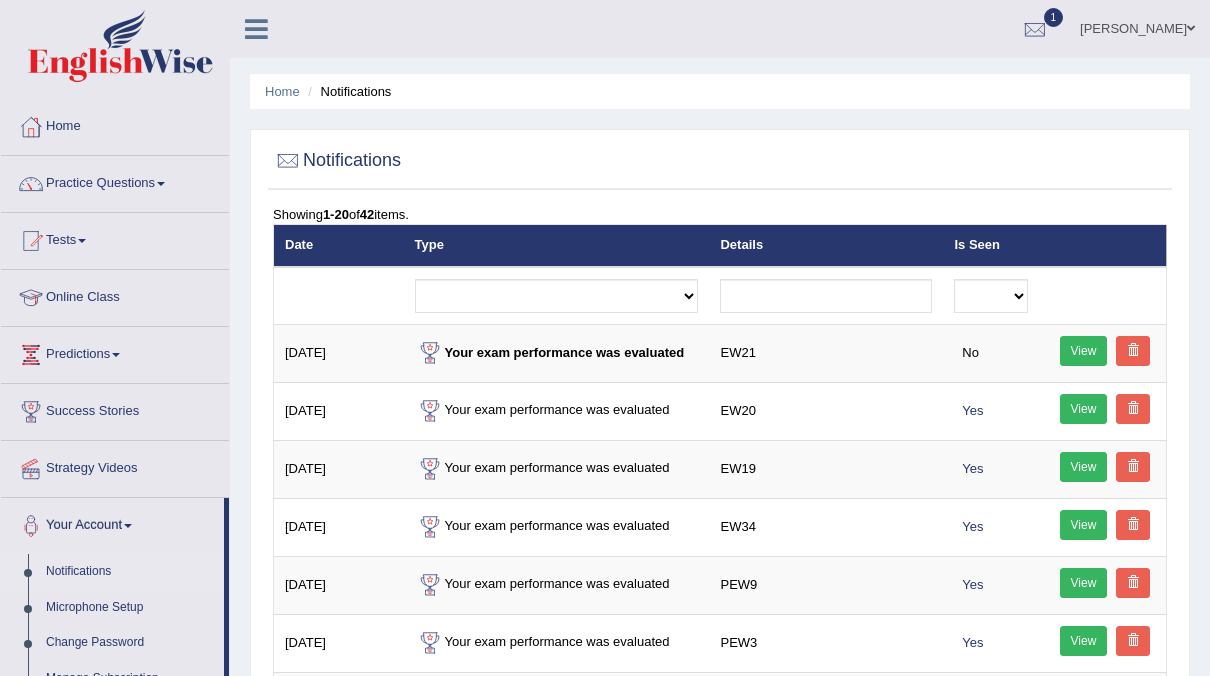 click on "1" at bounding box center (1035, 26) 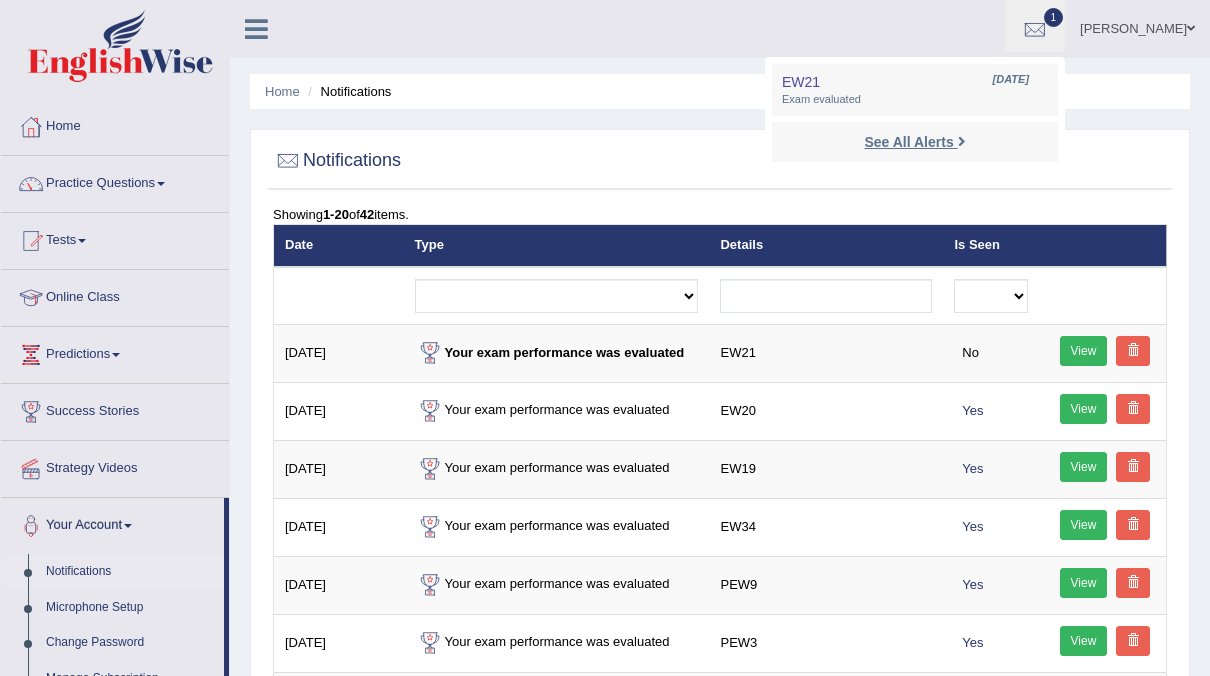 click on "See All Alerts" at bounding box center (908, 142) 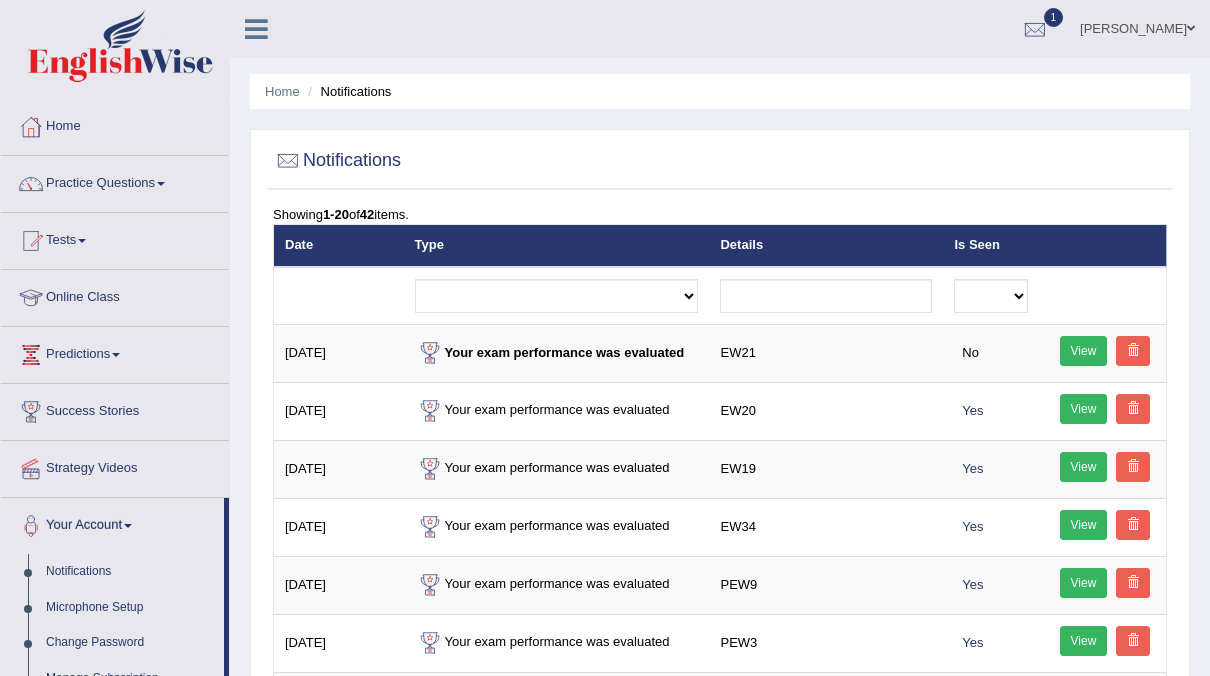 scroll, scrollTop: 0, scrollLeft: 0, axis: both 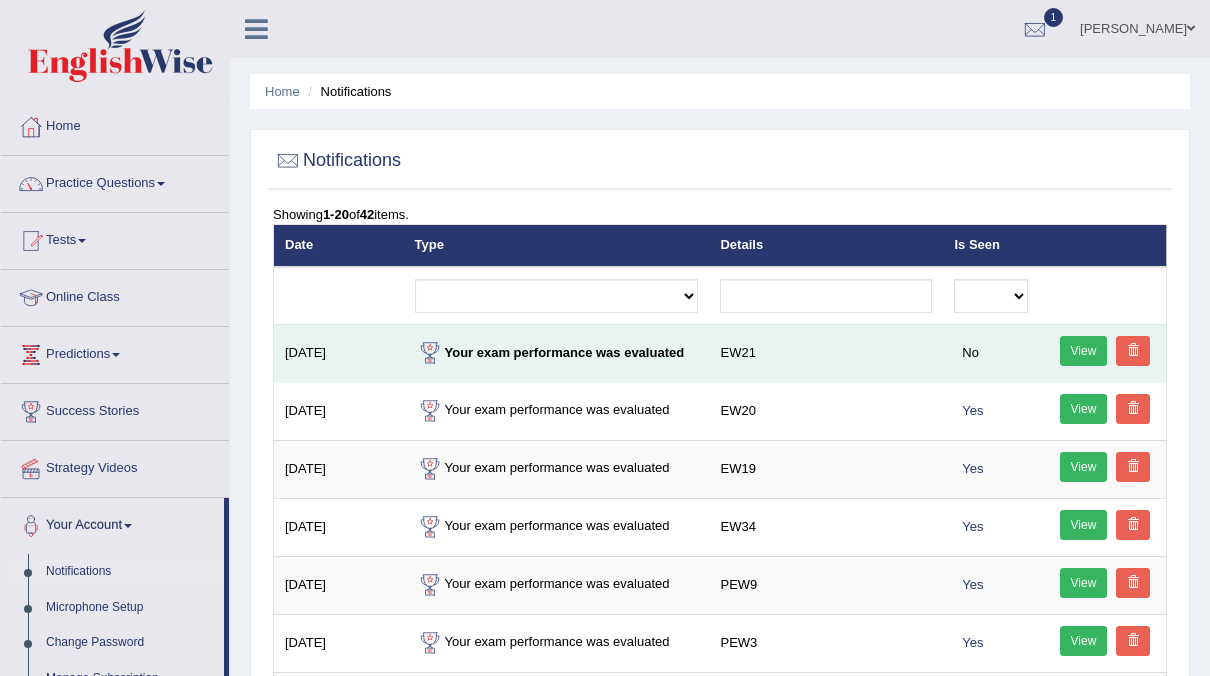 click on "View" at bounding box center (1084, 351) 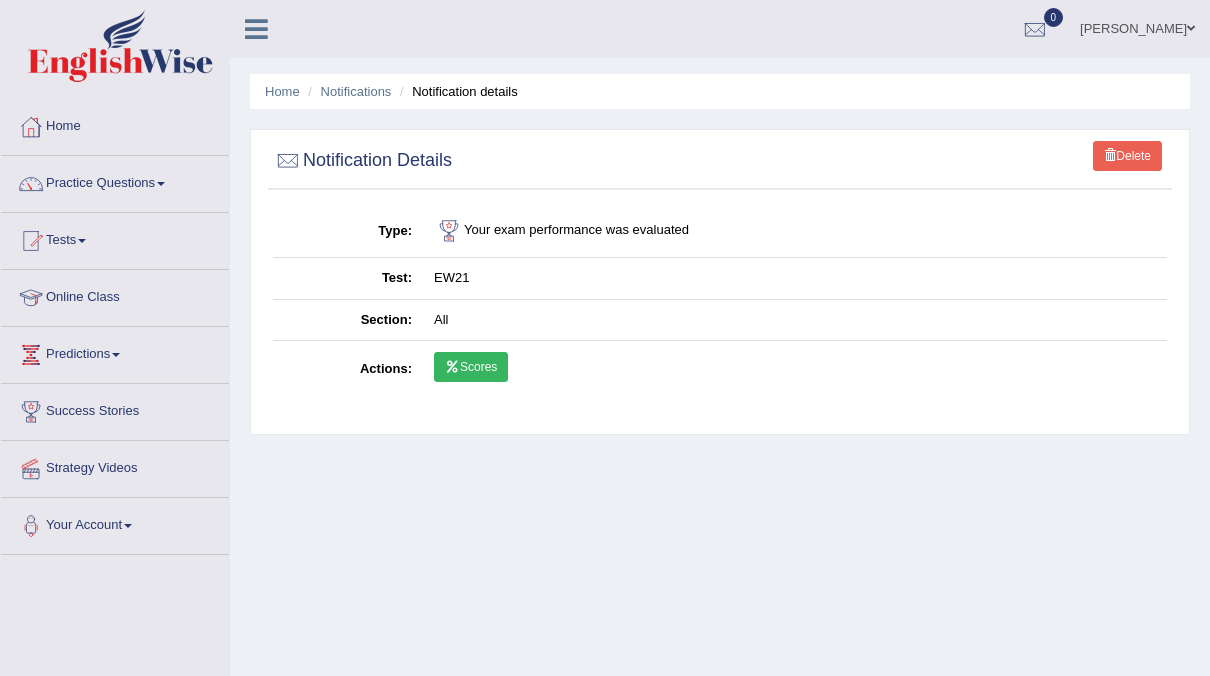 scroll, scrollTop: 0, scrollLeft: 0, axis: both 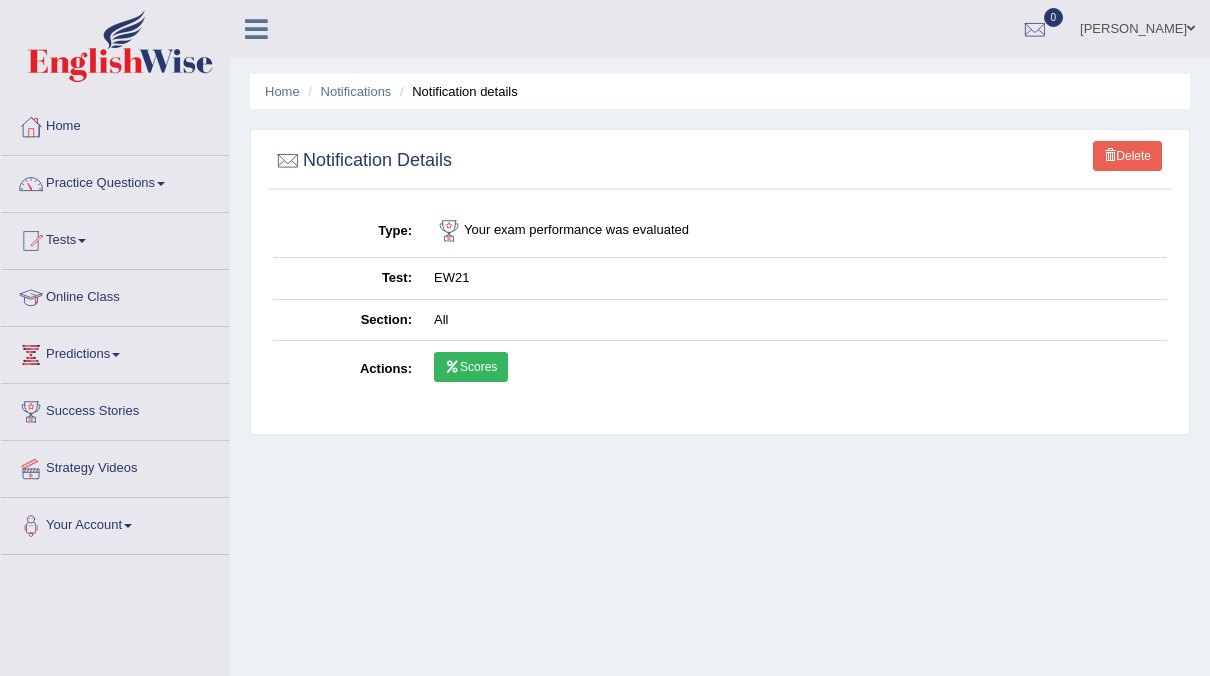click on "Scores" at bounding box center [471, 367] 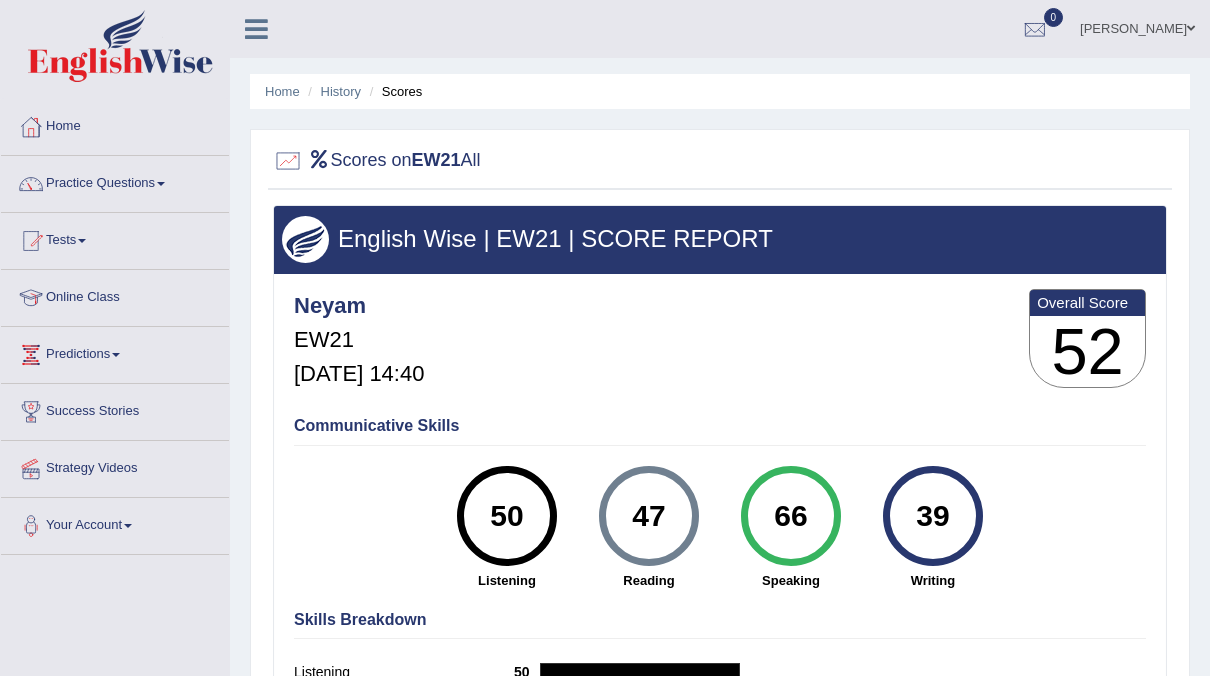 scroll, scrollTop: 0, scrollLeft: 0, axis: both 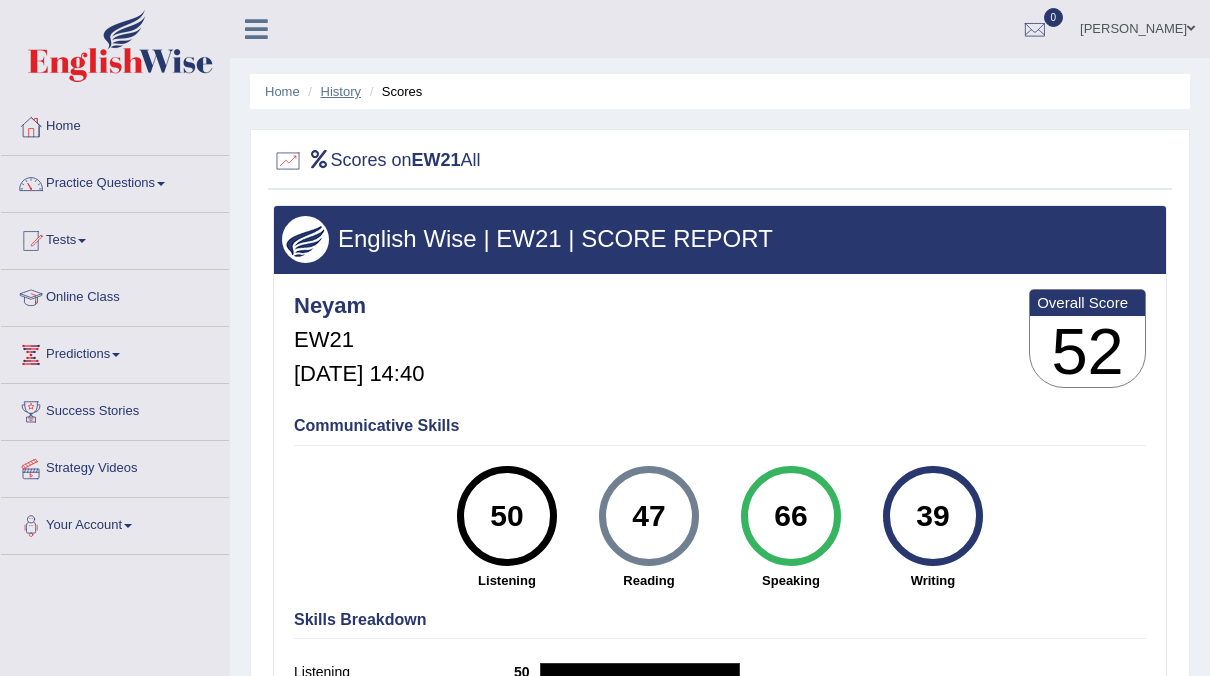 click on "History" at bounding box center [341, 91] 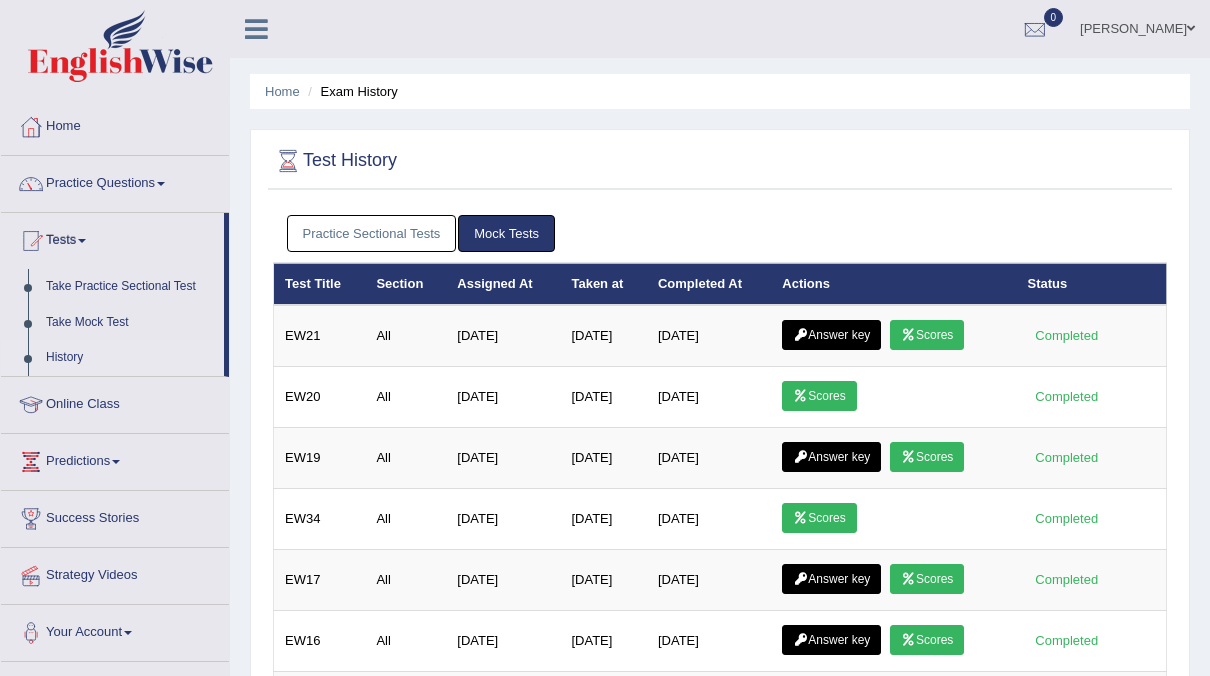 scroll, scrollTop: 0, scrollLeft: 0, axis: both 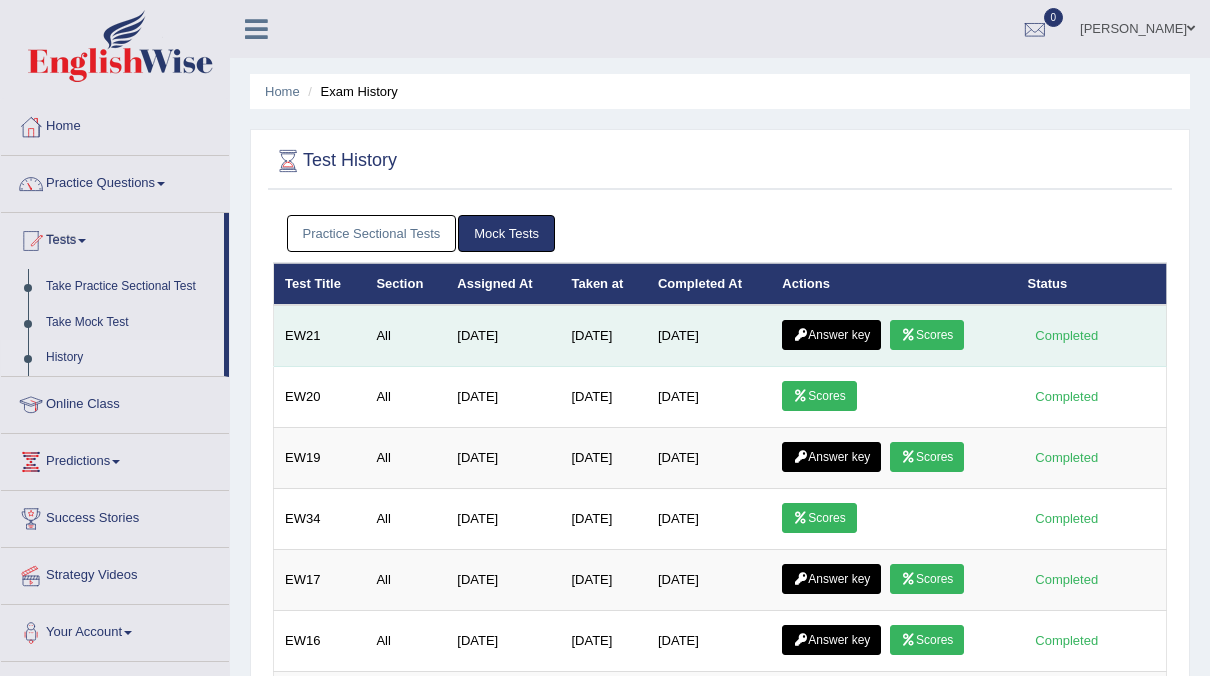 click on "Answer key" at bounding box center [831, 335] 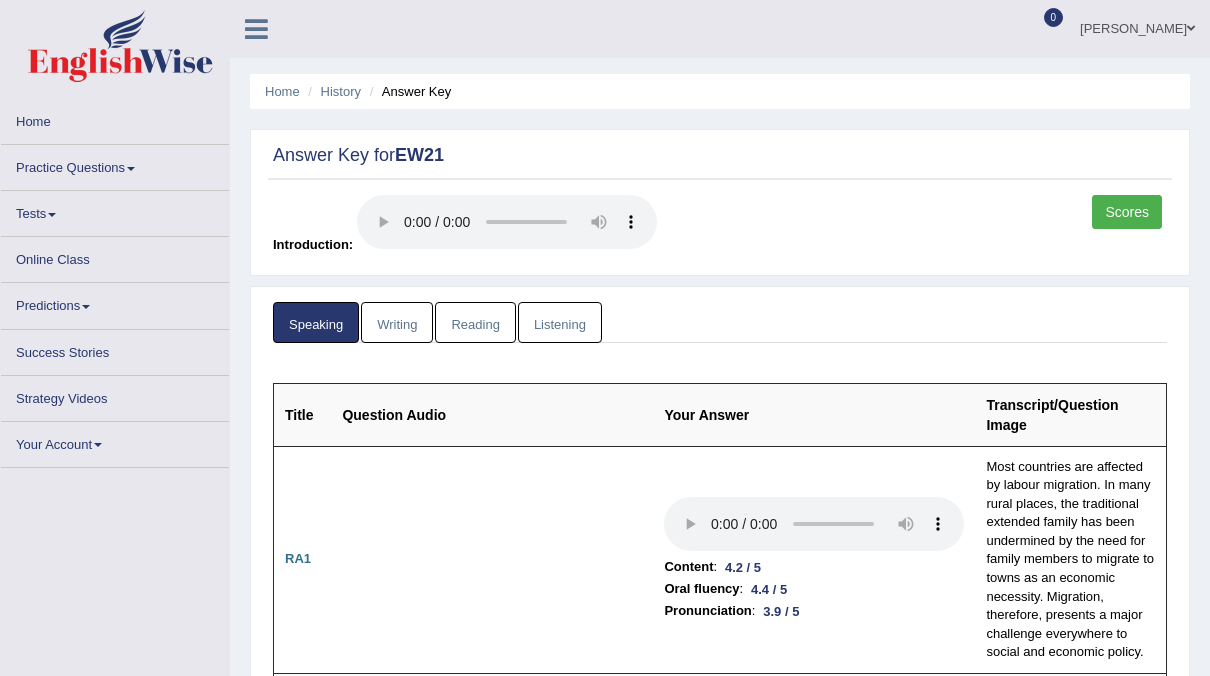 scroll, scrollTop: 0, scrollLeft: 0, axis: both 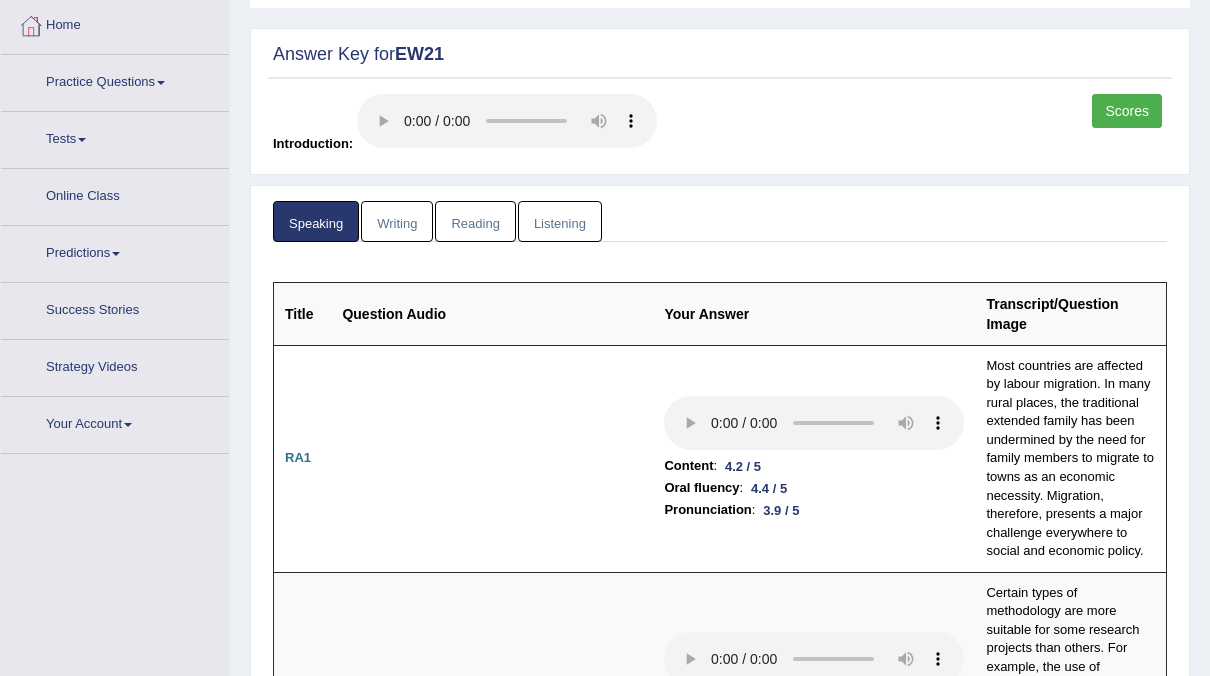 click on "Reading" at bounding box center [475, 221] 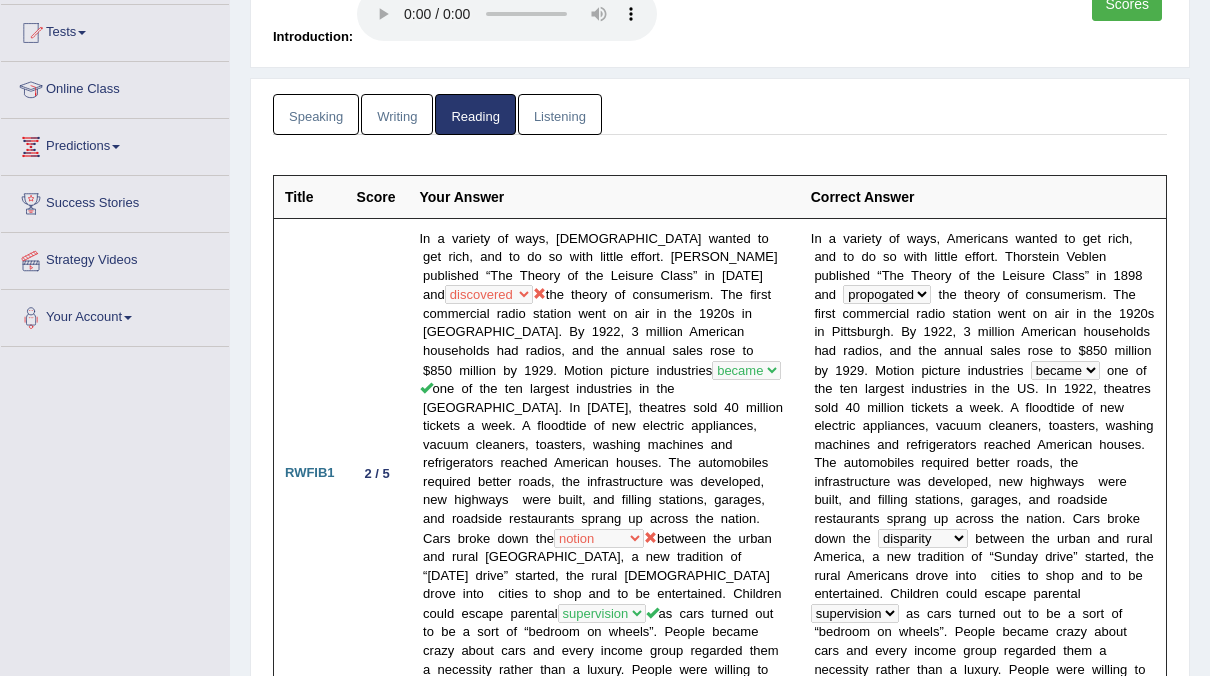 scroll, scrollTop: 0, scrollLeft: 0, axis: both 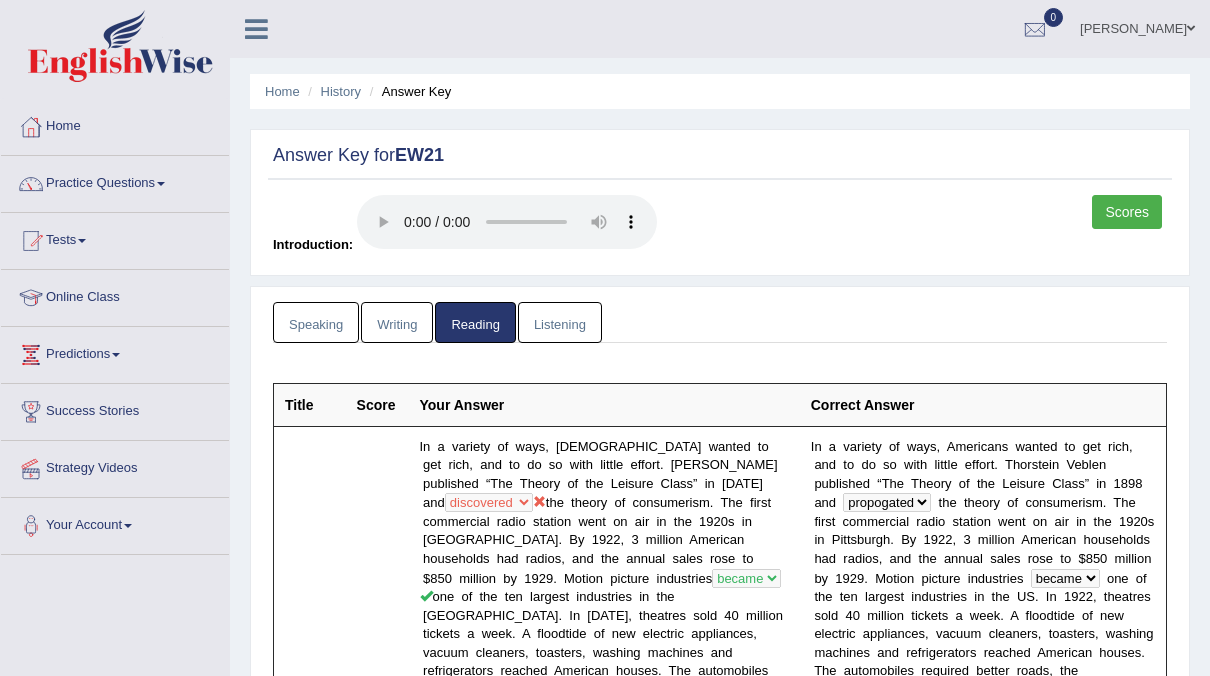 click on "Writing" at bounding box center [397, 322] 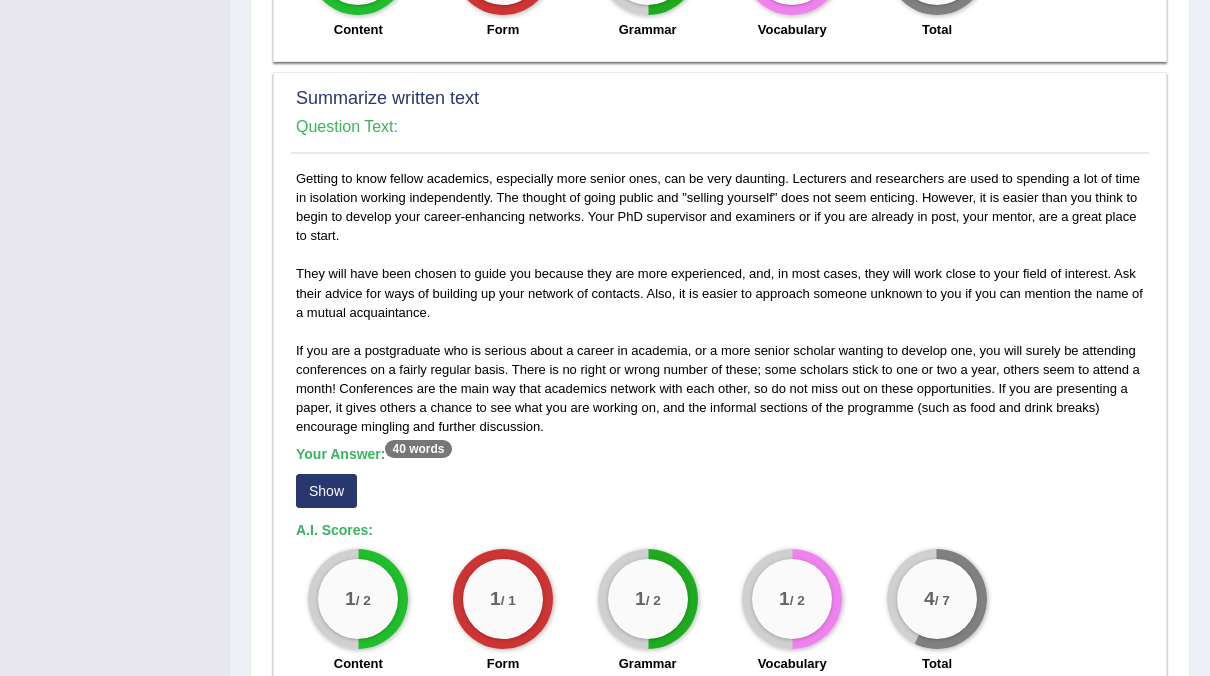 scroll, scrollTop: 1022, scrollLeft: 0, axis: vertical 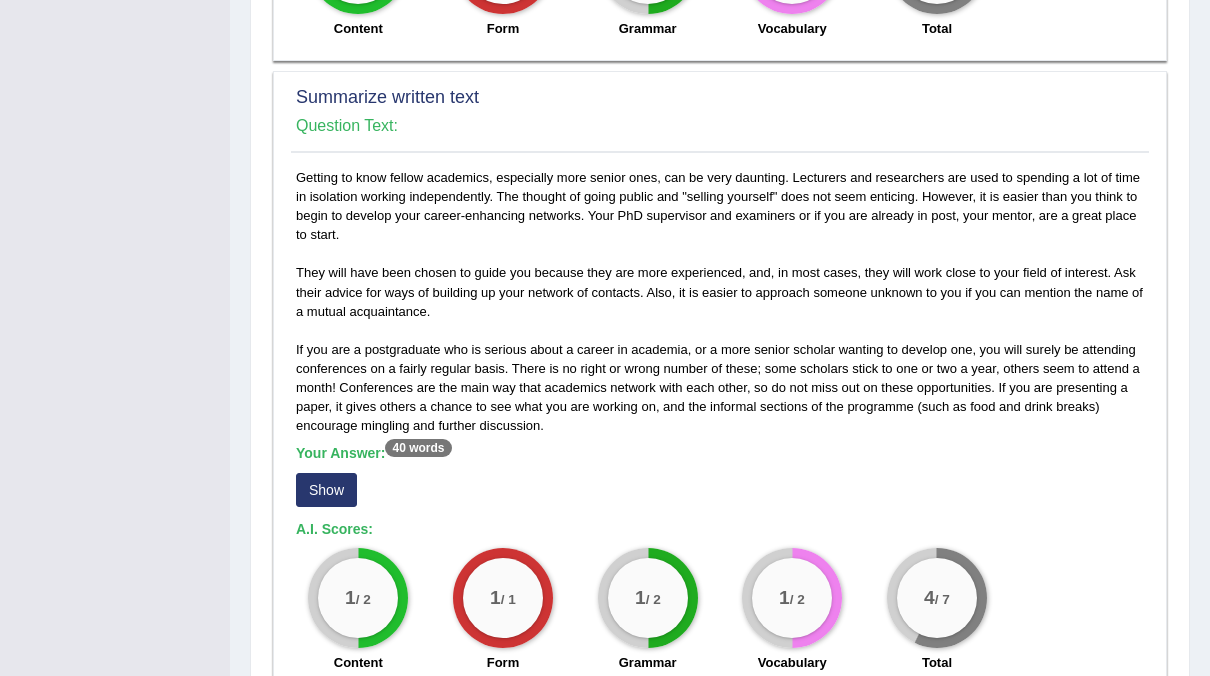 click on "Show" at bounding box center [326, 490] 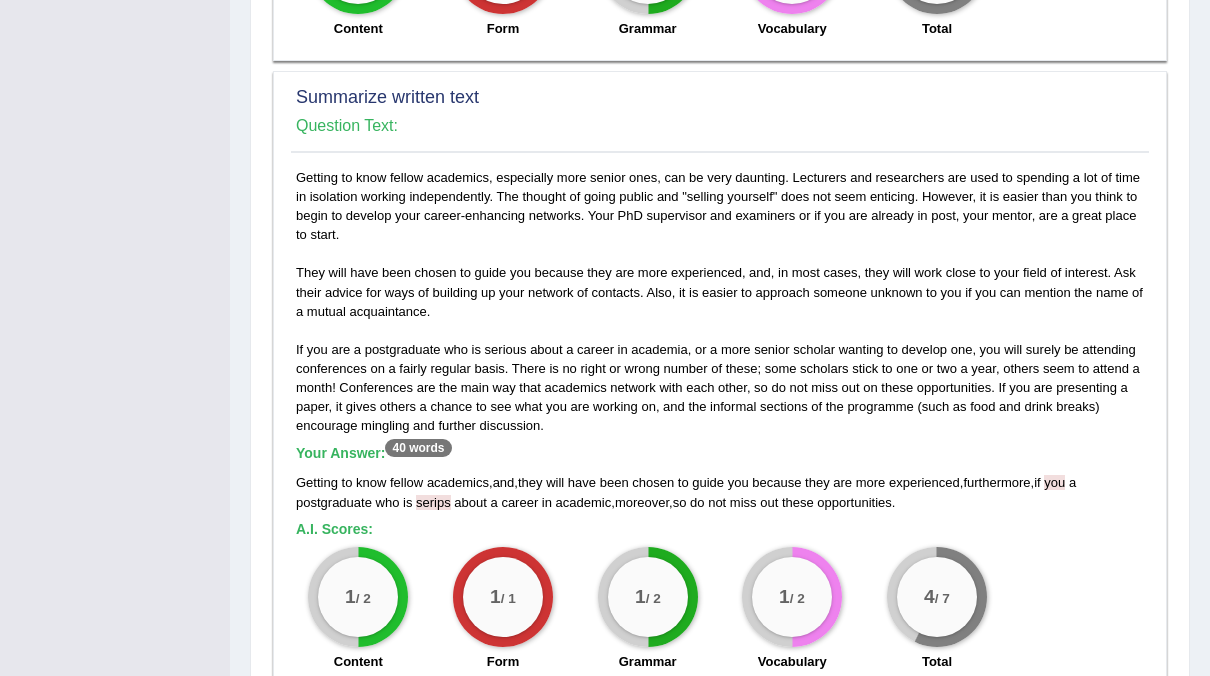 click on "postgraduate" at bounding box center (334, 502) 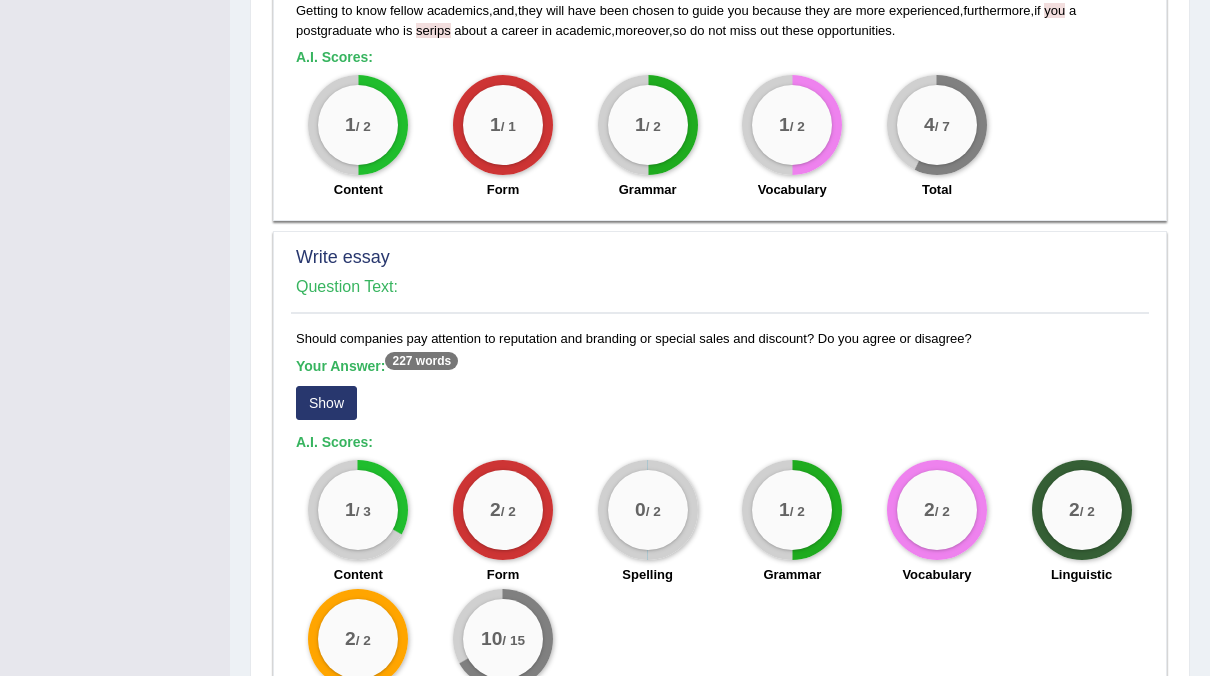 scroll, scrollTop: 1621, scrollLeft: 0, axis: vertical 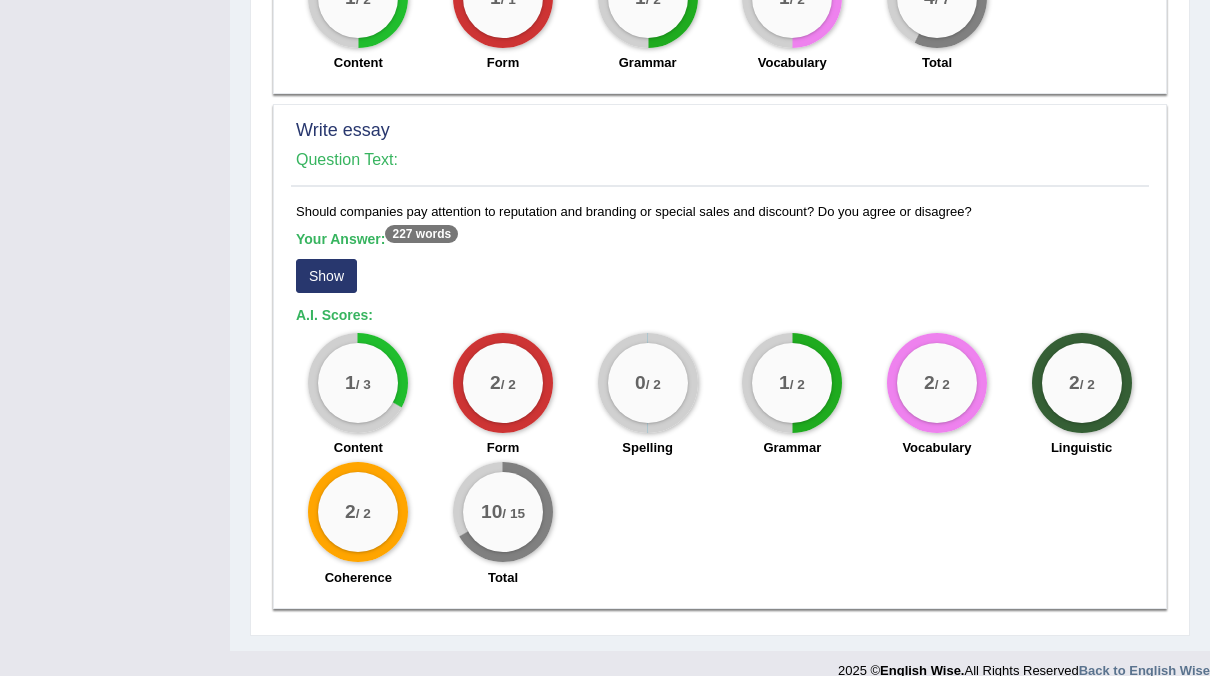 click on "Show" at bounding box center (326, 276) 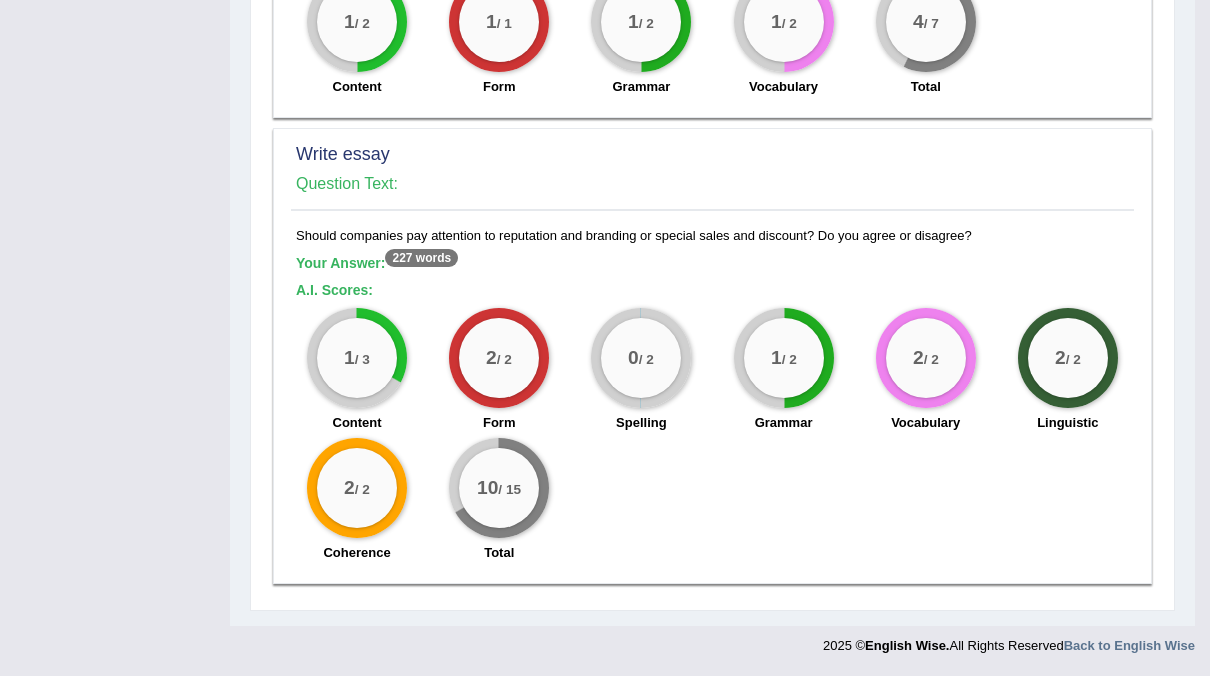 scroll, scrollTop: 1572, scrollLeft: 0, axis: vertical 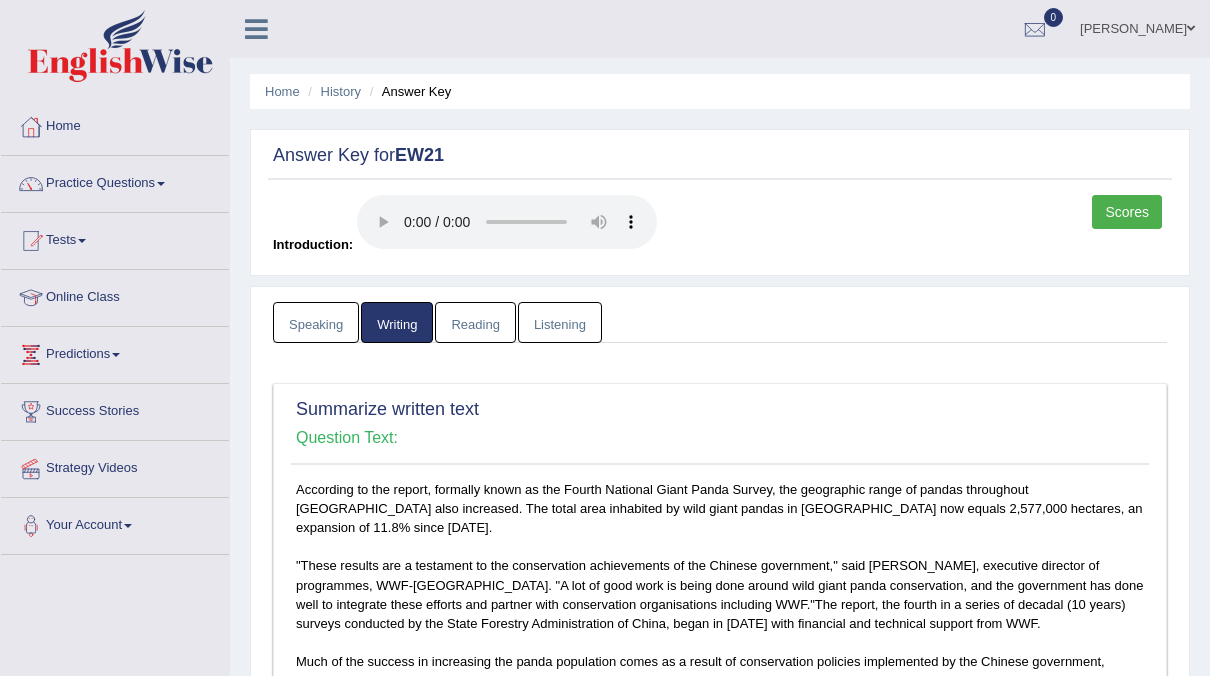 click on "Listening" at bounding box center (560, 322) 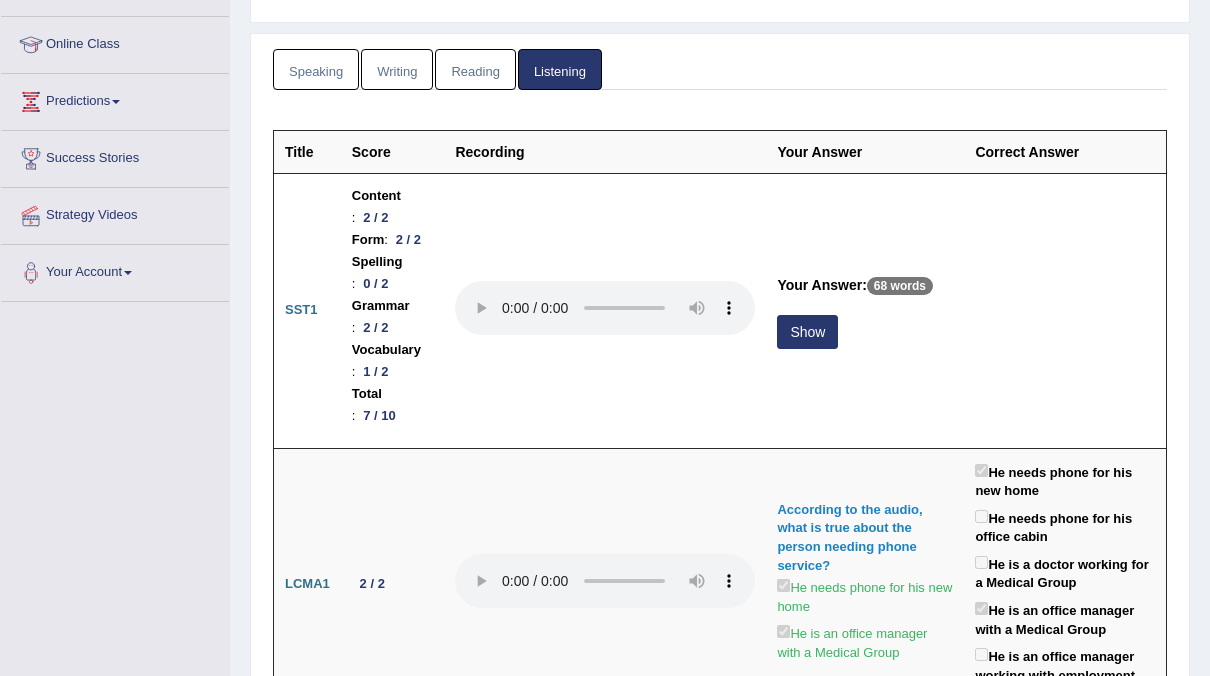 scroll, scrollTop: 291, scrollLeft: 0, axis: vertical 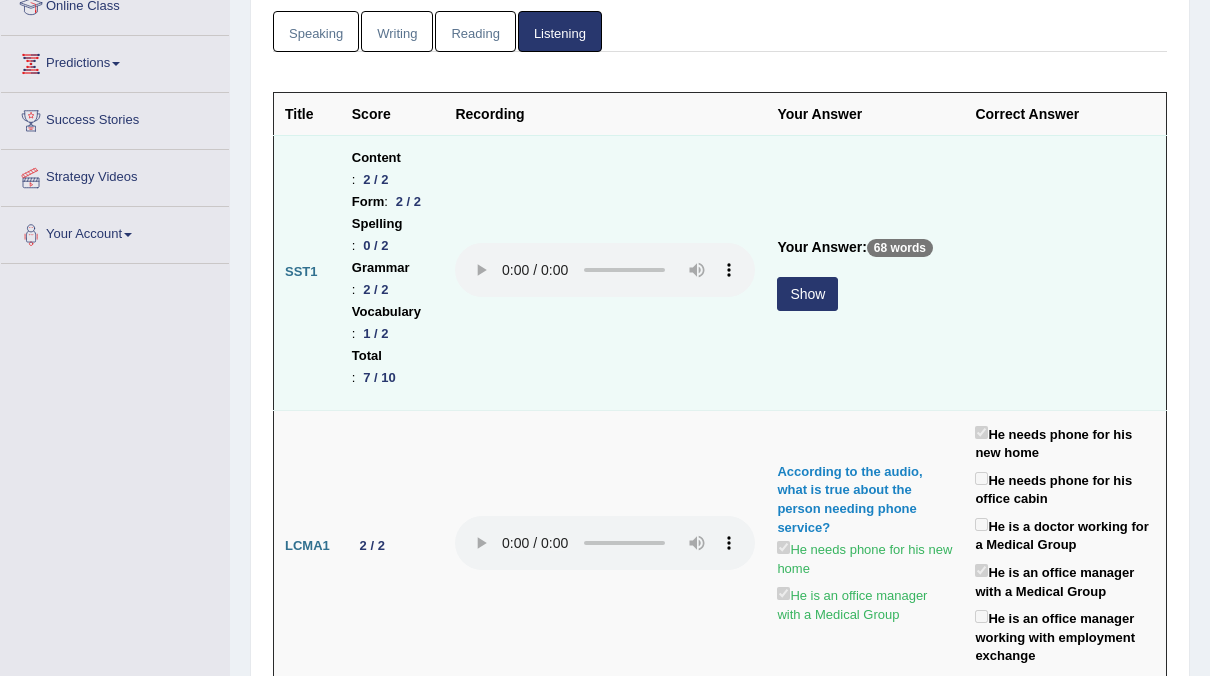 click on "Show" at bounding box center (807, 294) 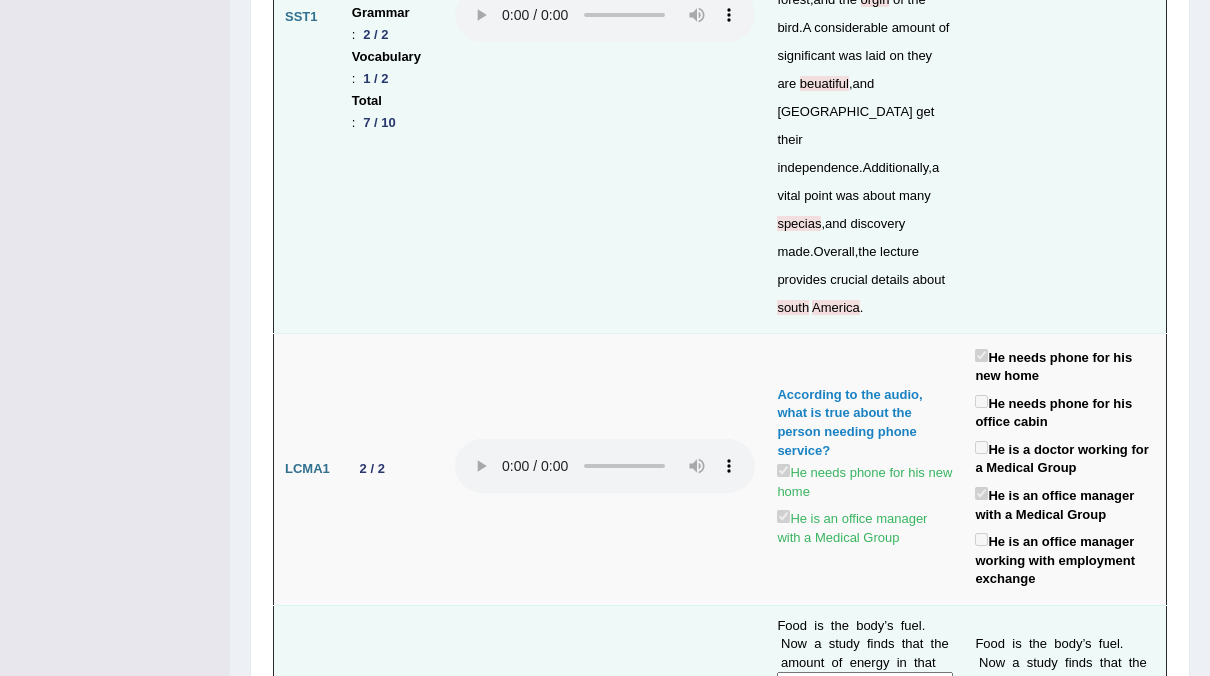 scroll, scrollTop: 0, scrollLeft: 0, axis: both 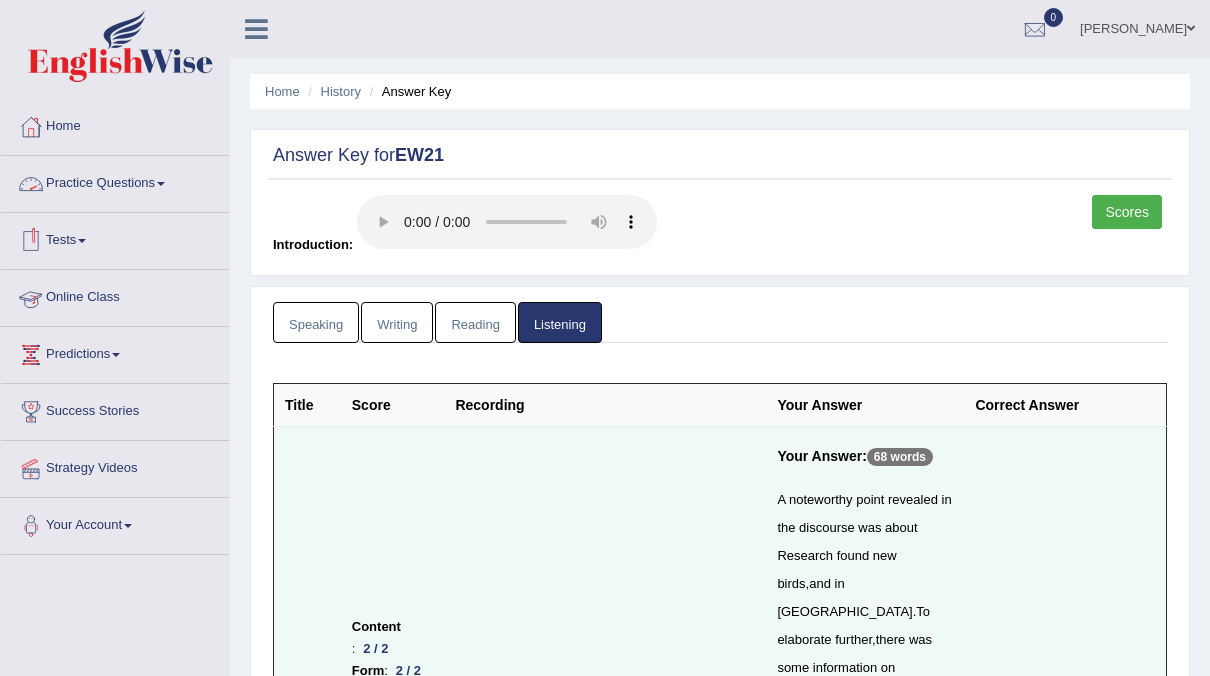 click on "Tests" at bounding box center (115, 238) 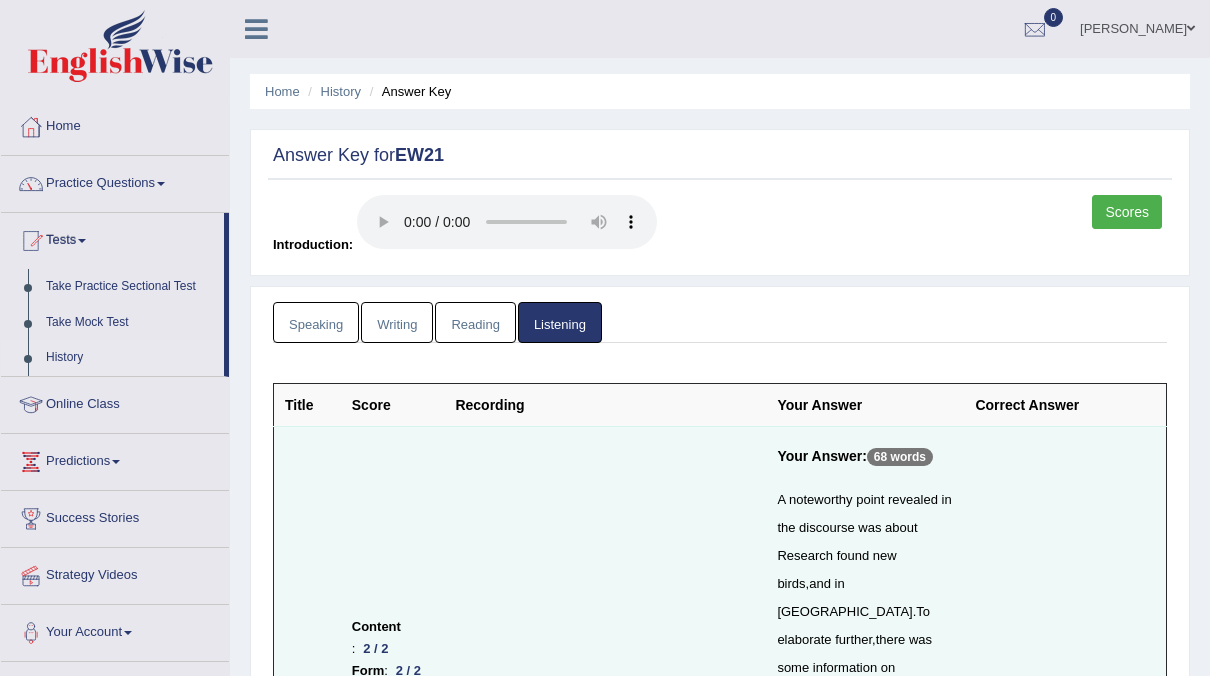 click on "History" at bounding box center (130, 358) 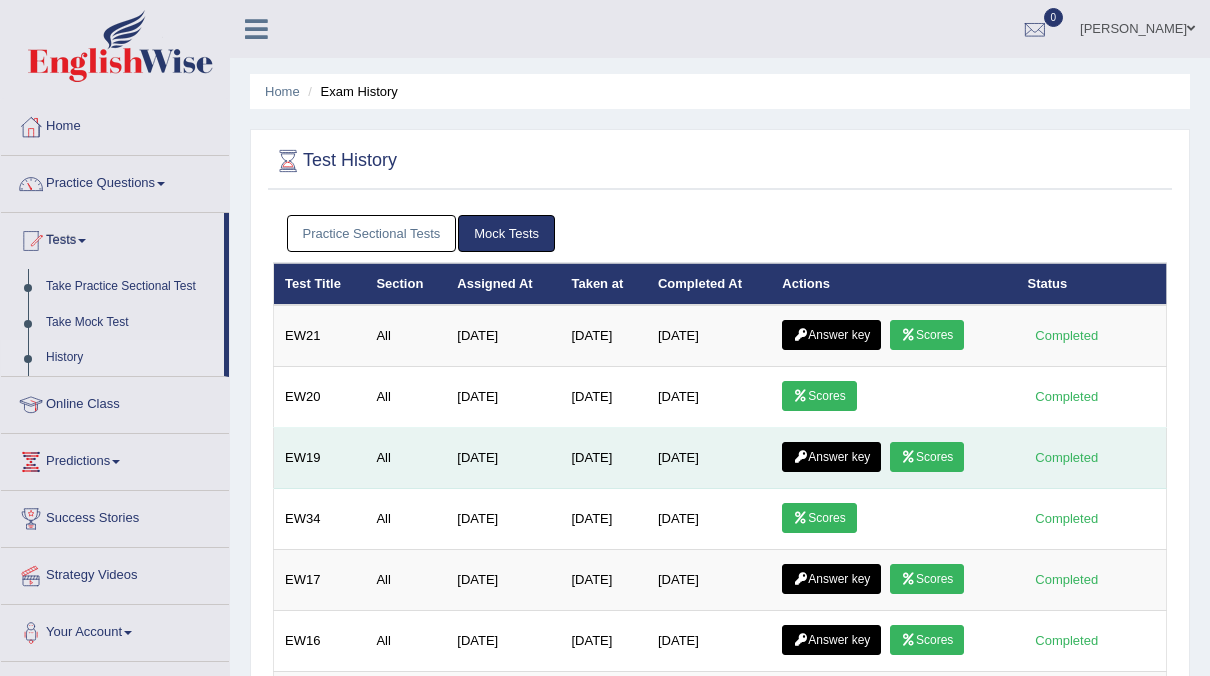scroll, scrollTop: 0, scrollLeft: 0, axis: both 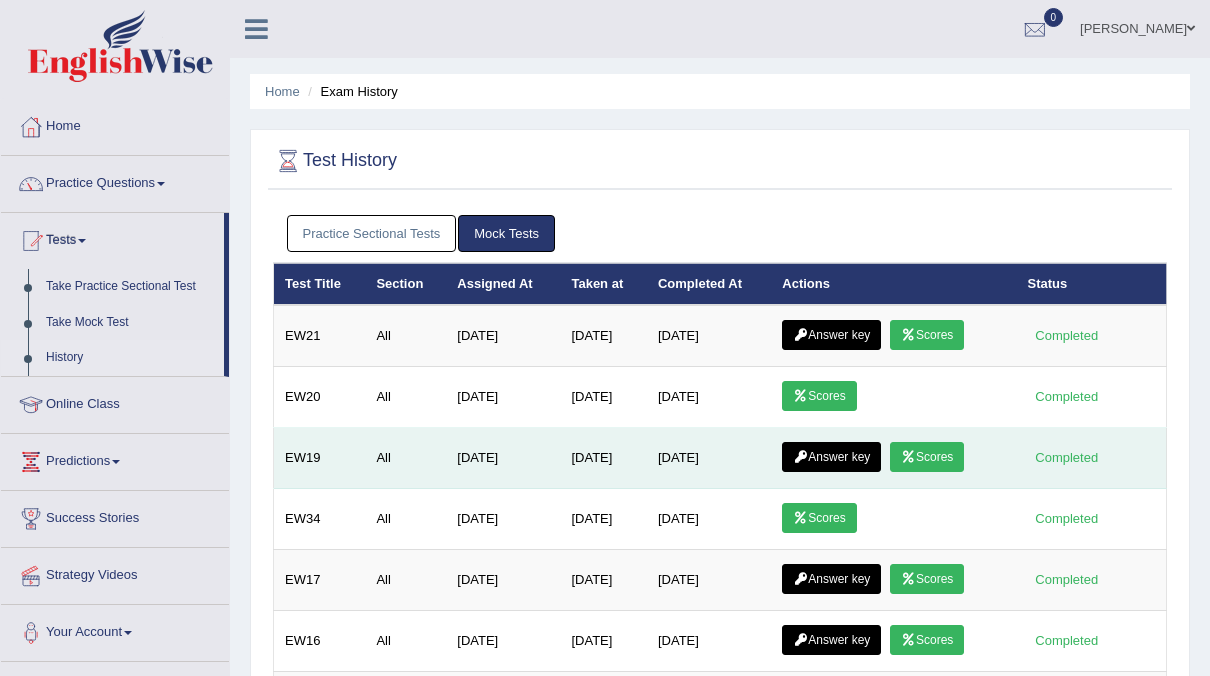 click on "Scores" at bounding box center (927, 457) 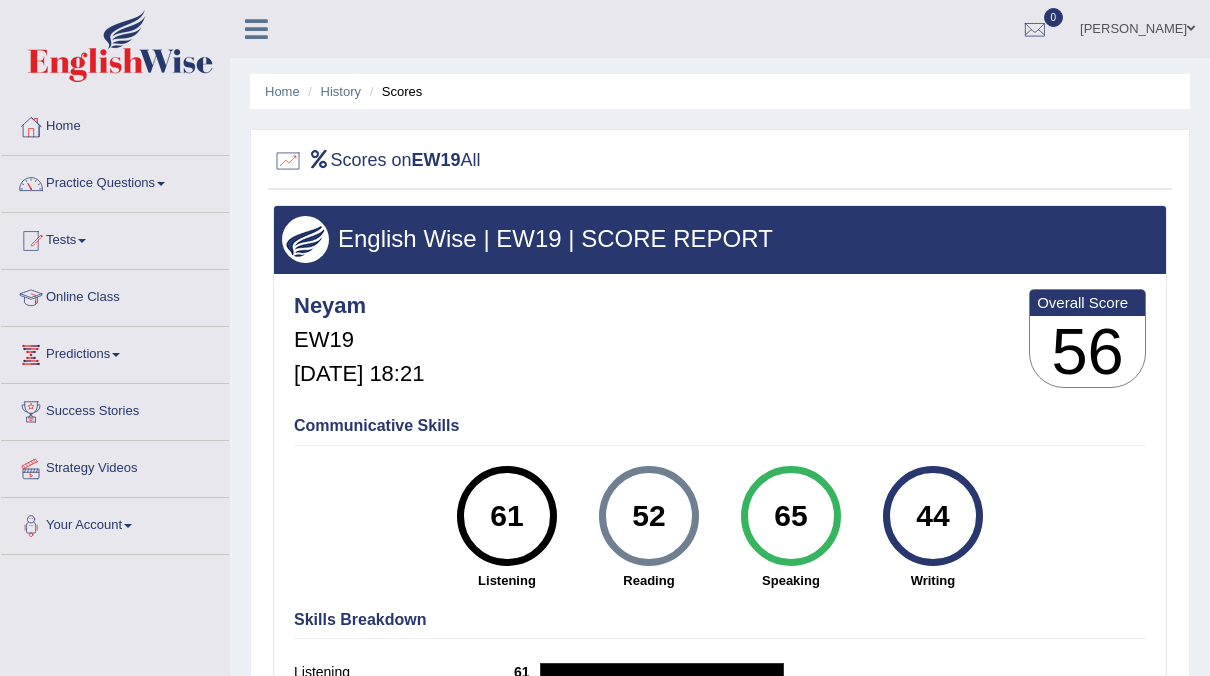 scroll, scrollTop: 0, scrollLeft: 0, axis: both 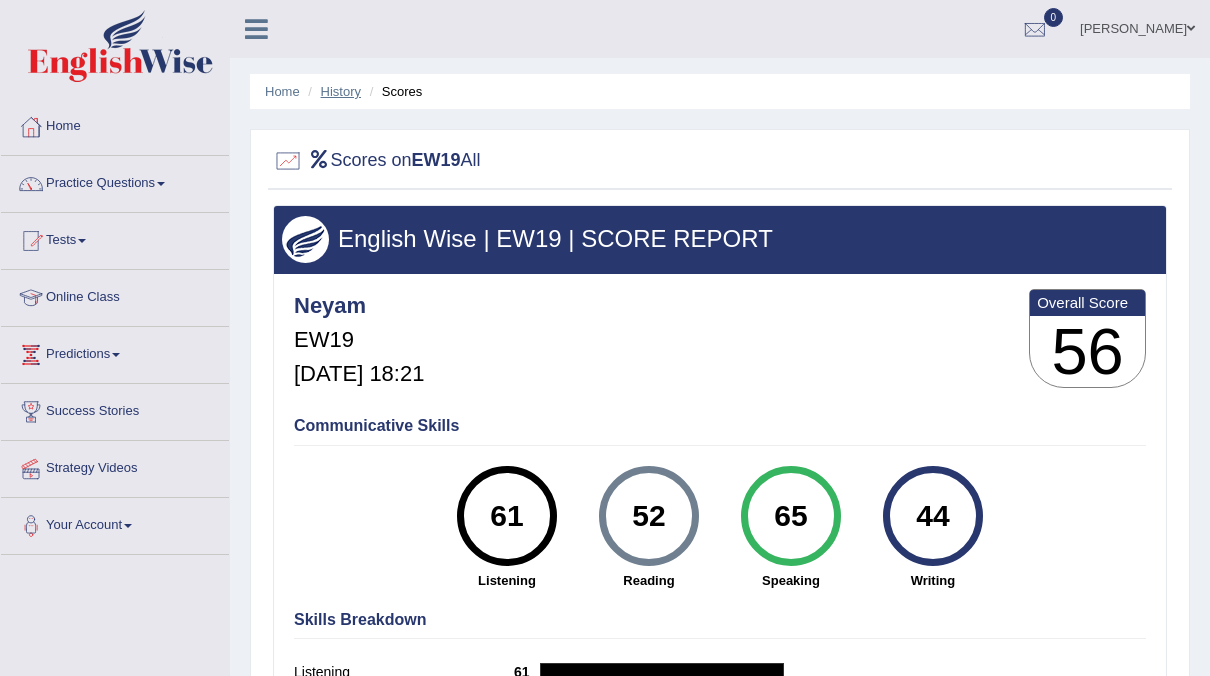 click on "History" at bounding box center (341, 91) 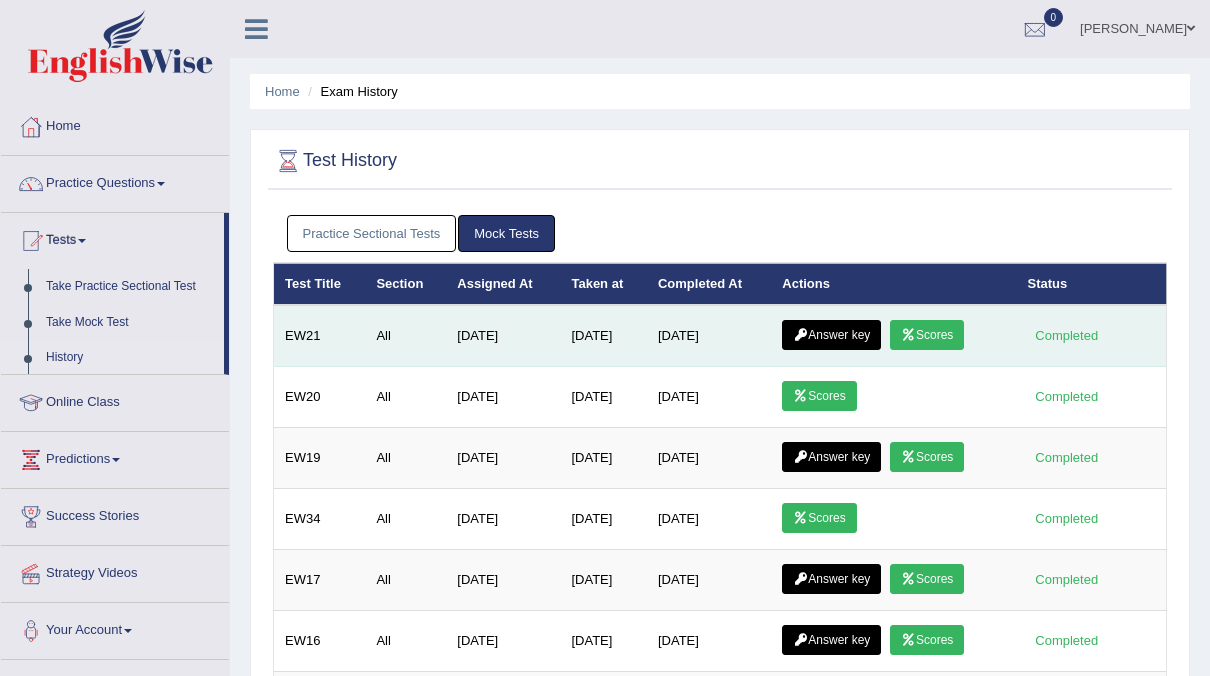 scroll, scrollTop: 0, scrollLeft: 0, axis: both 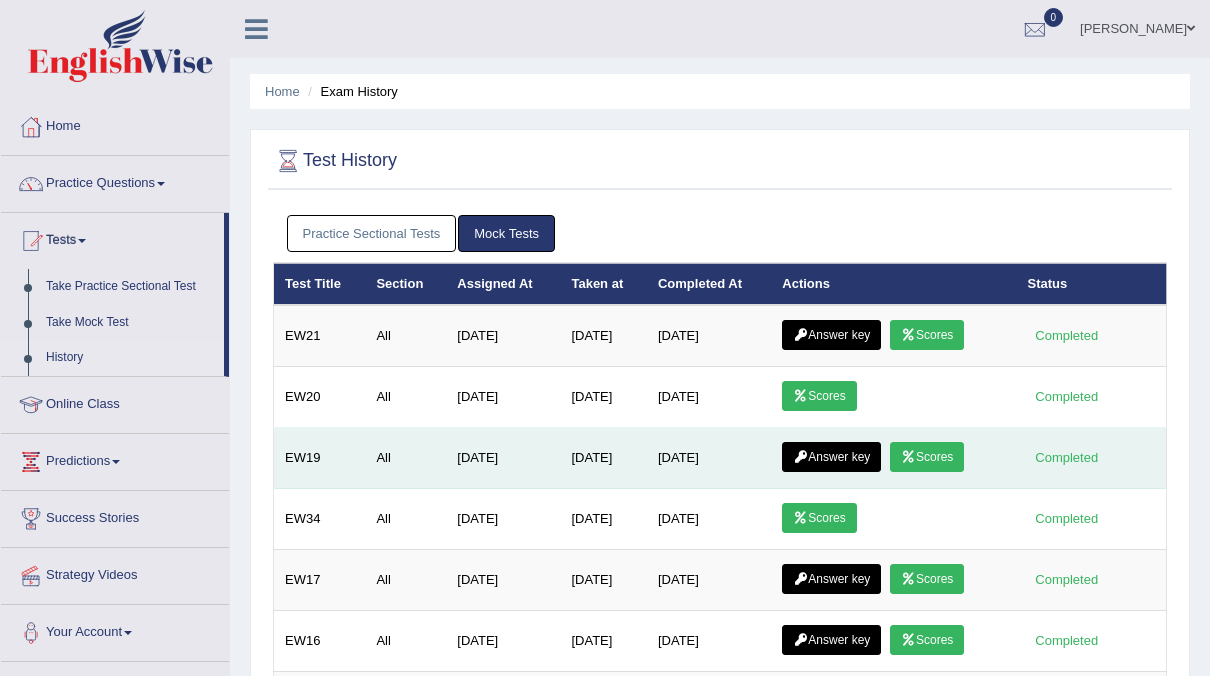 click on "Answer key" at bounding box center (831, 457) 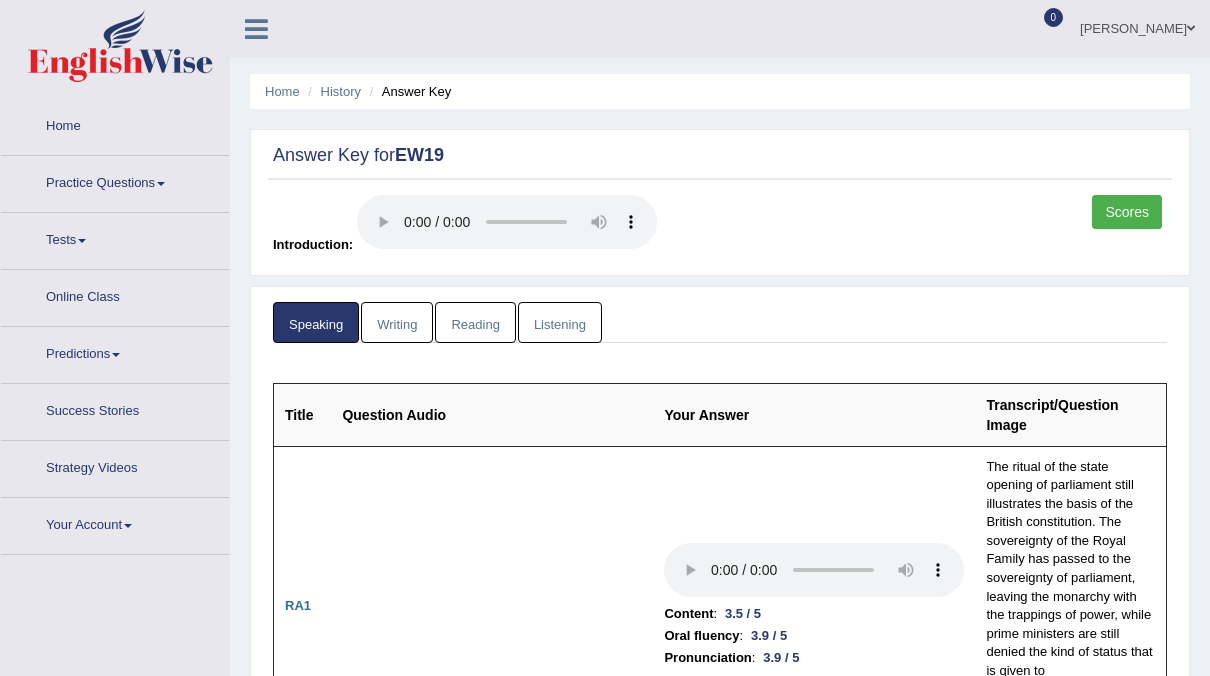 scroll, scrollTop: 111, scrollLeft: 0, axis: vertical 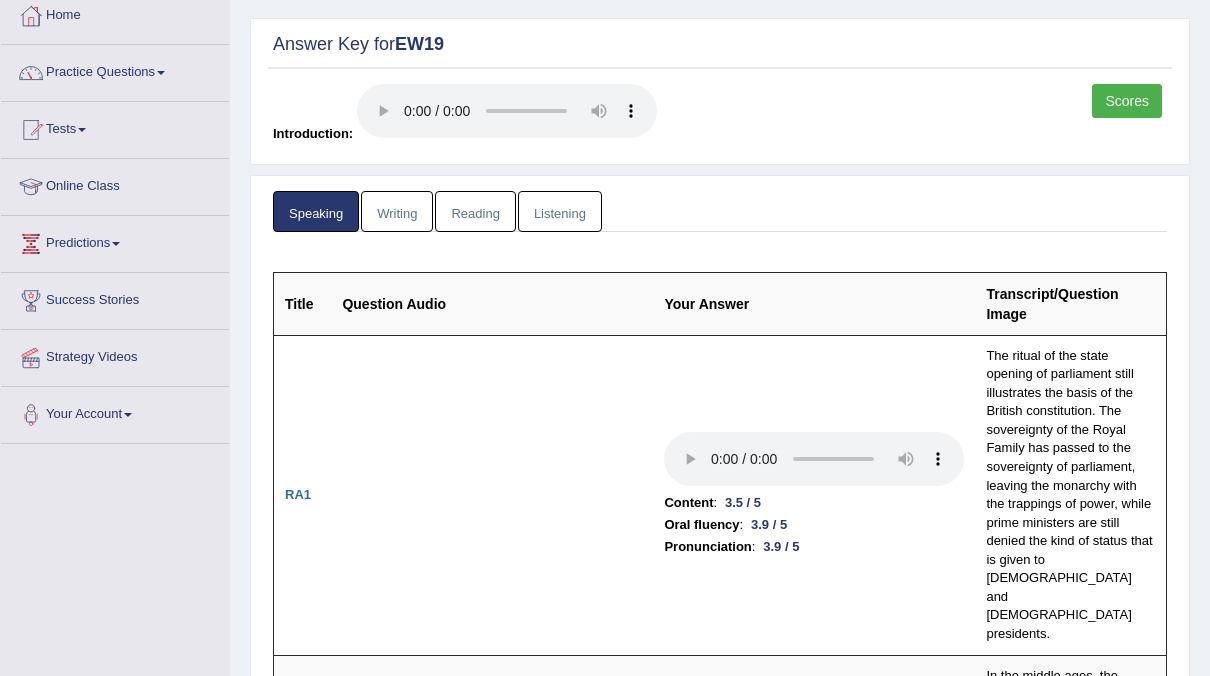 click on "Listening" at bounding box center (560, 211) 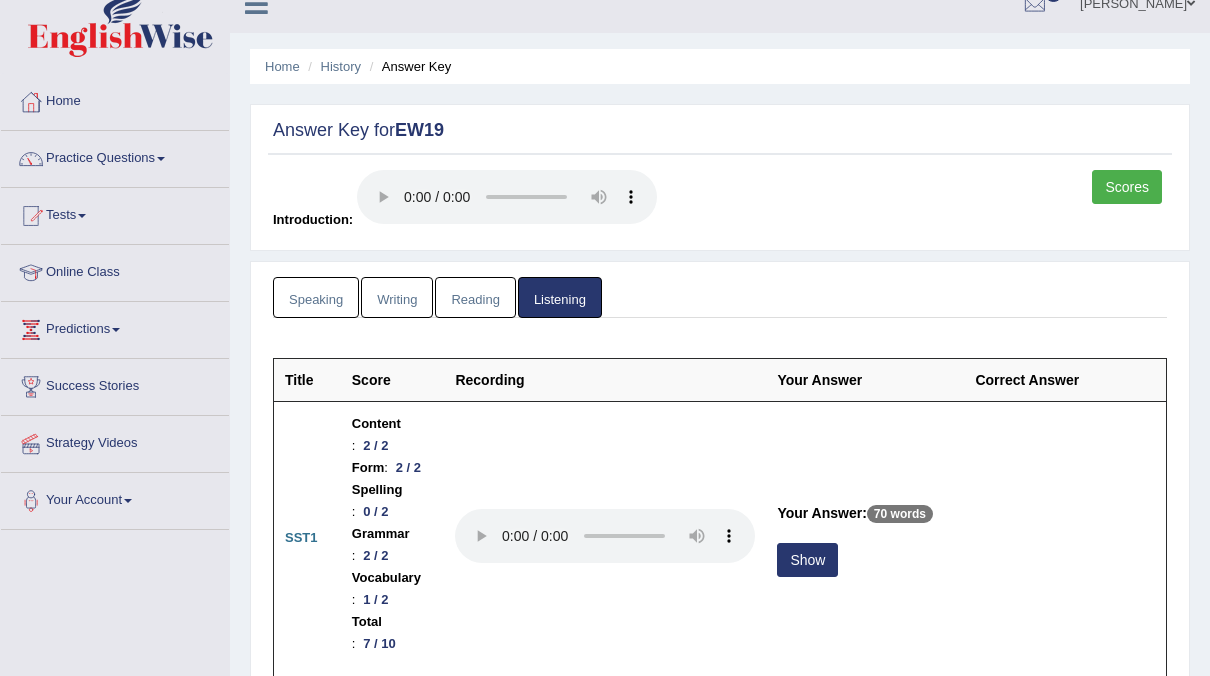 scroll, scrollTop: 22, scrollLeft: 0, axis: vertical 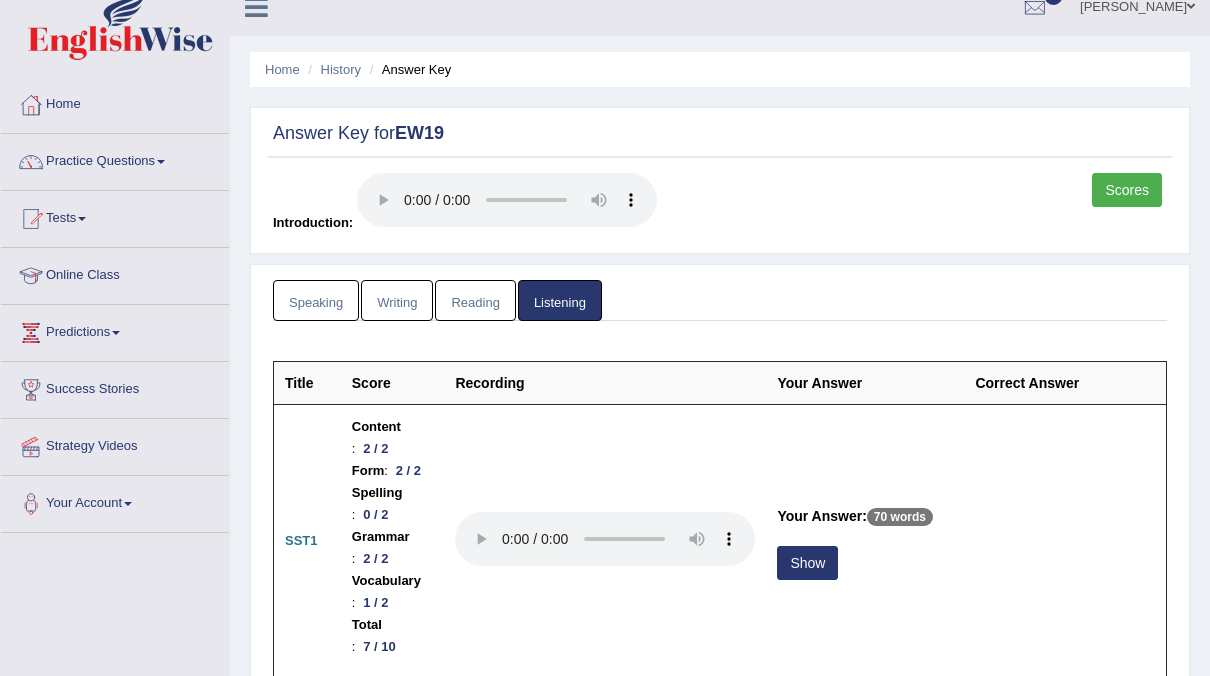 click on "Writing" at bounding box center (397, 300) 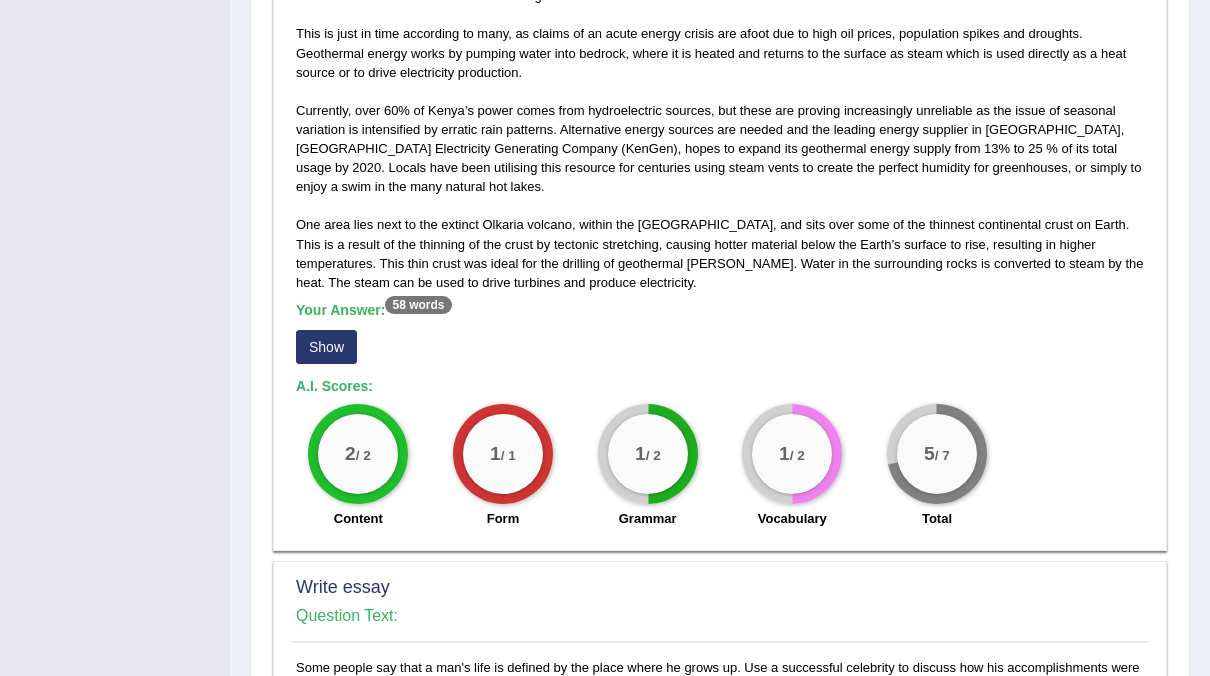 scroll, scrollTop: 1071, scrollLeft: 0, axis: vertical 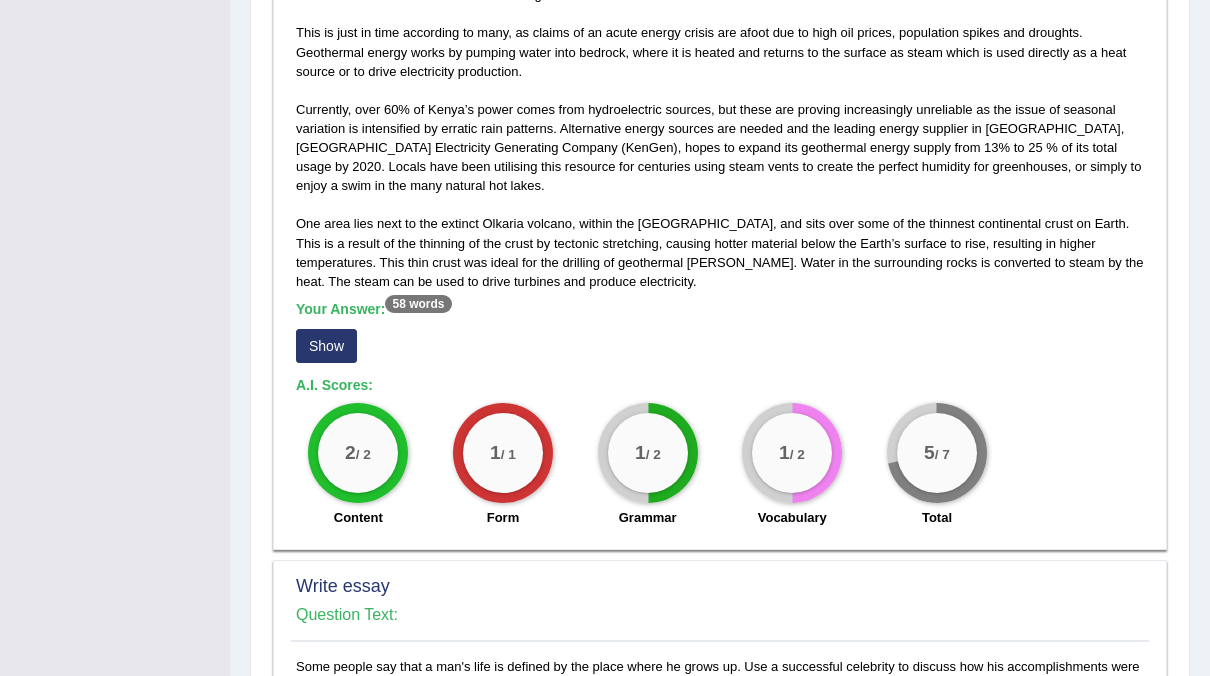 click on "Your Answer:  58 words" at bounding box center [374, 309] 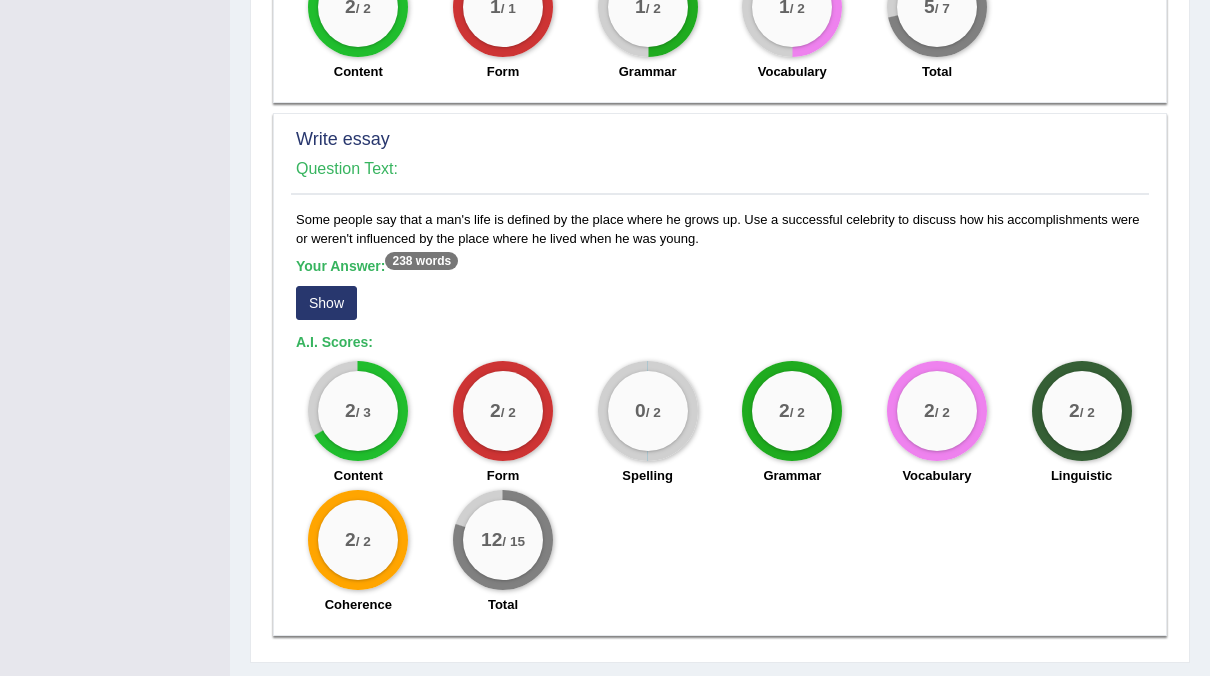 scroll, scrollTop: 1582, scrollLeft: 0, axis: vertical 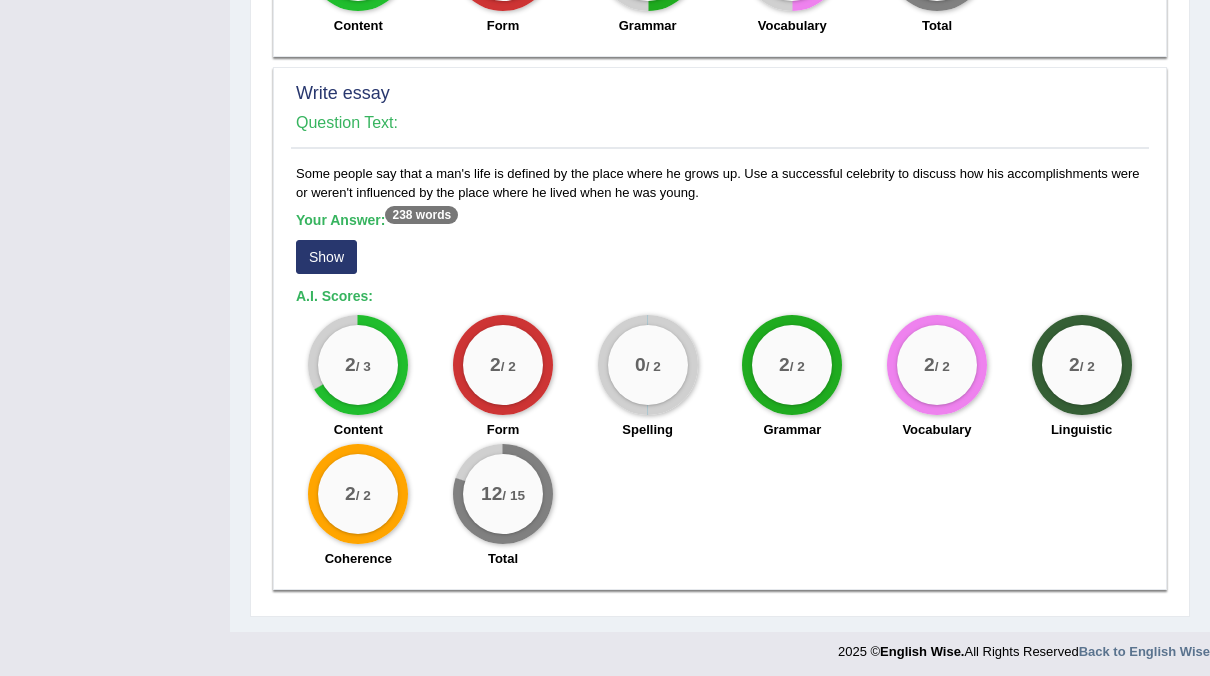 click on "Show" at bounding box center [326, 257] 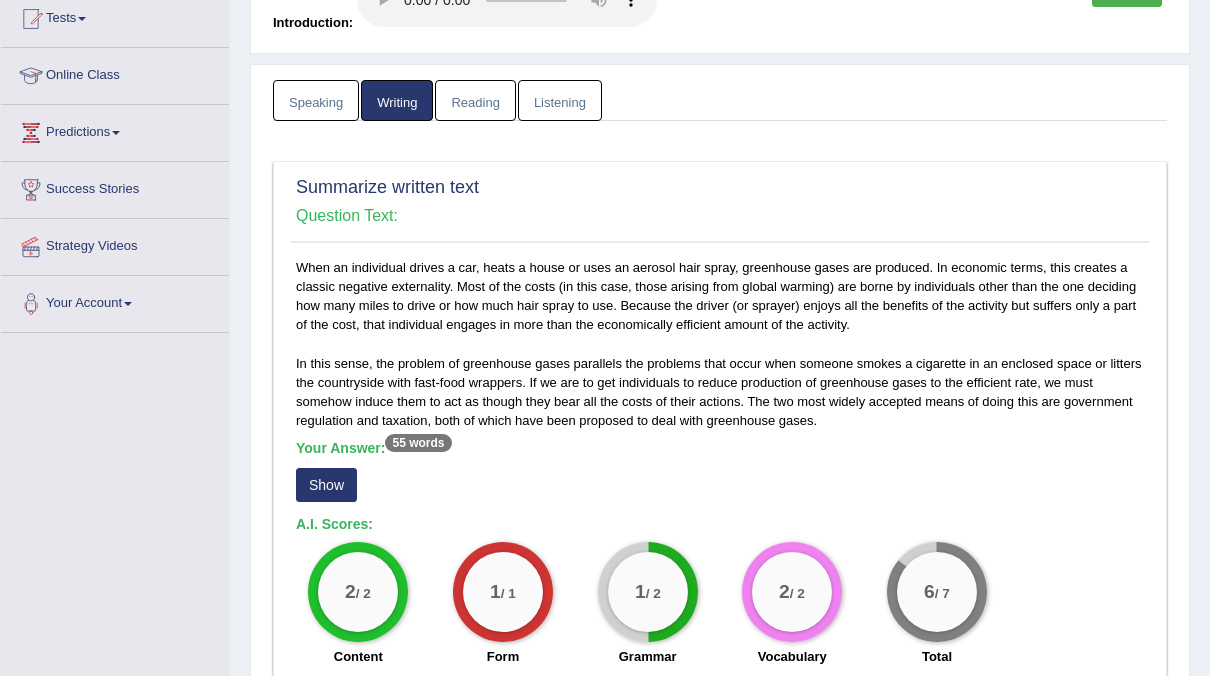 scroll, scrollTop: 0, scrollLeft: 0, axis: both 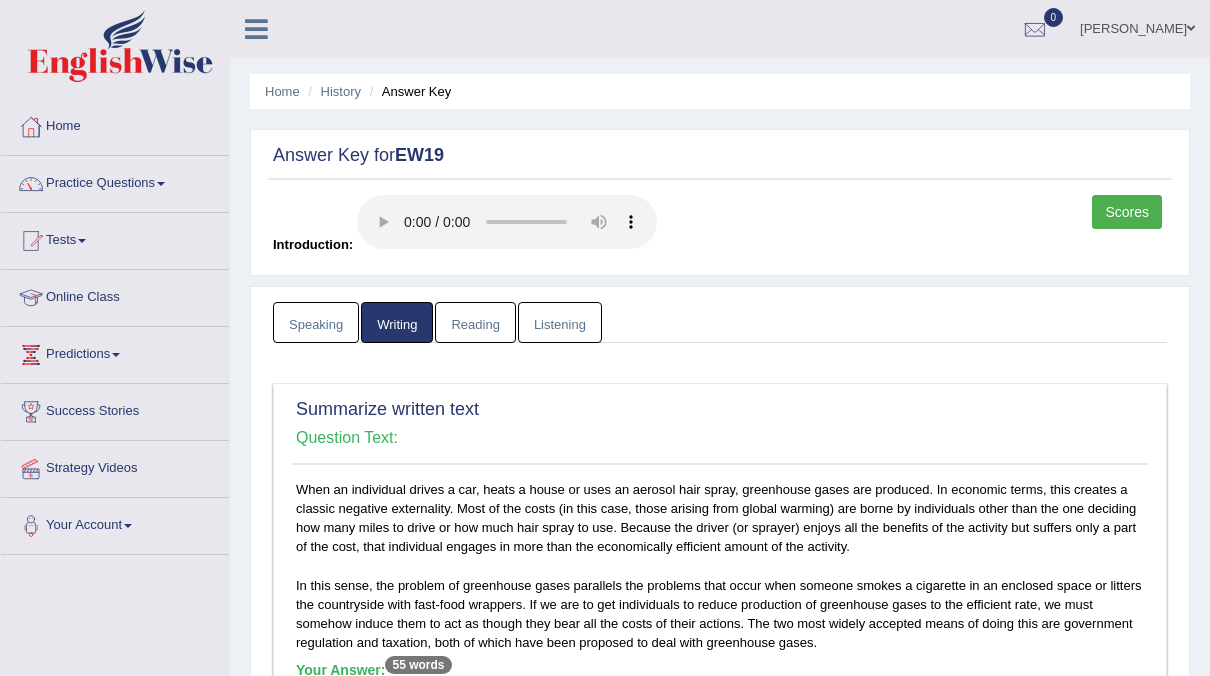 click on "Reading" at bounding box center [475, 322] 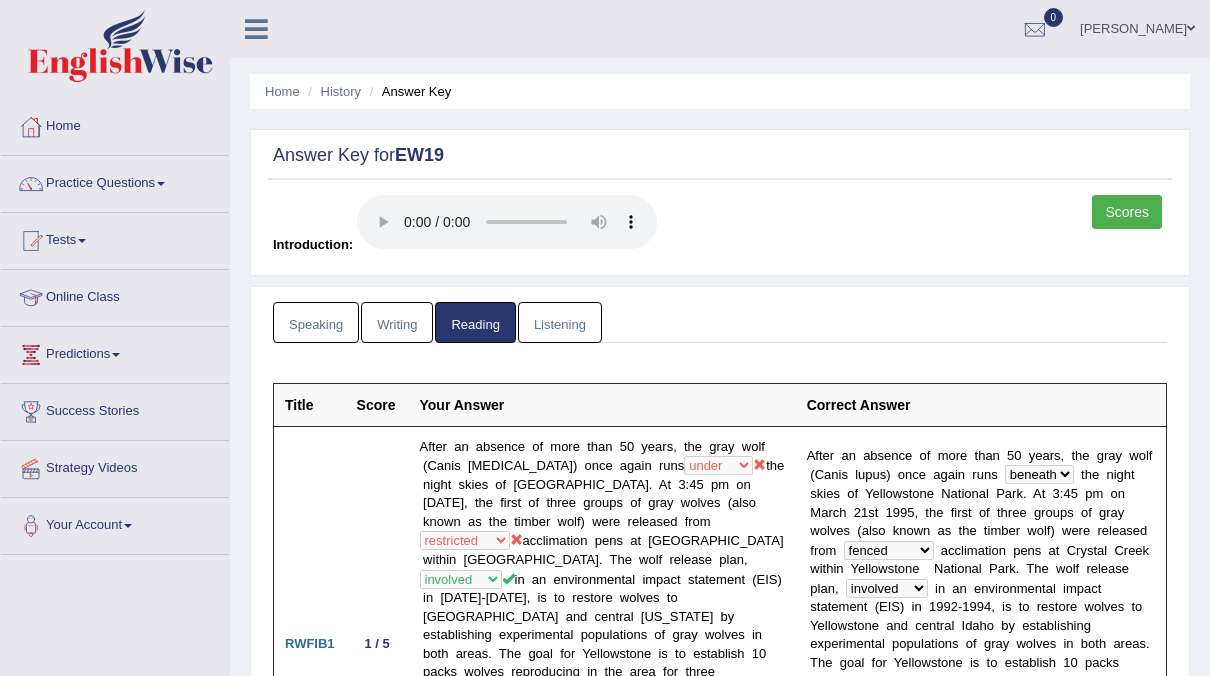 scroll, scrollTop: 0, scrollLeft: 0, axis: both 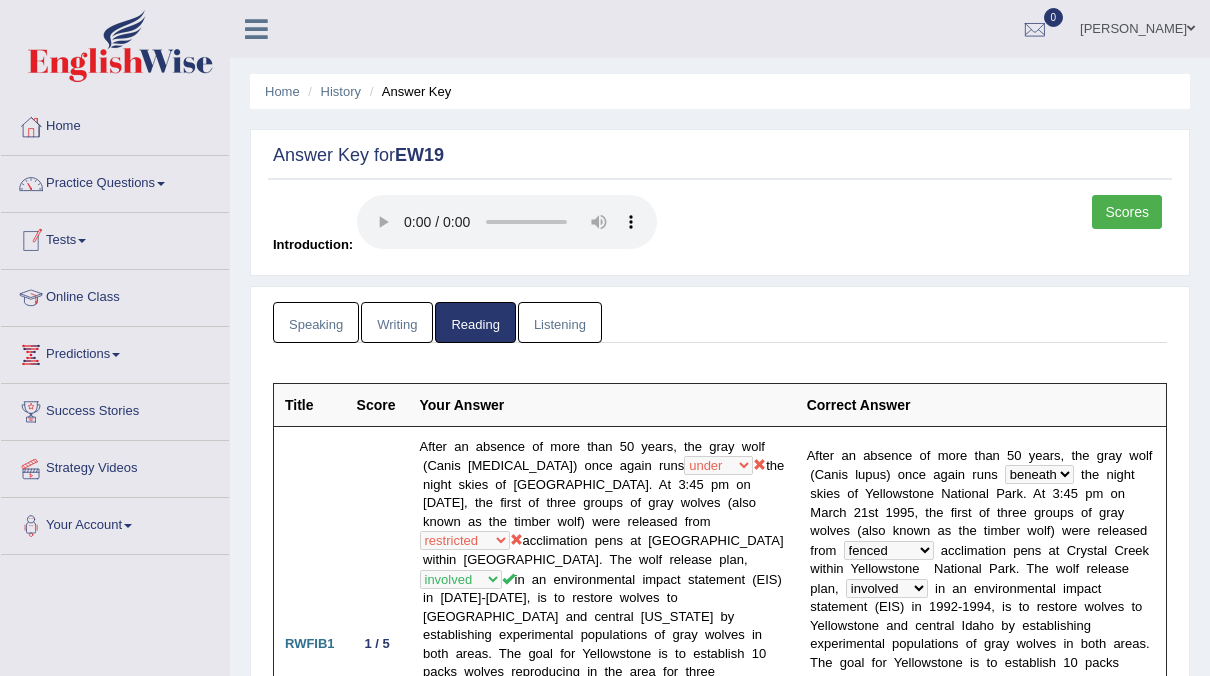 click on "Tests" at bounding box center [115, 238] 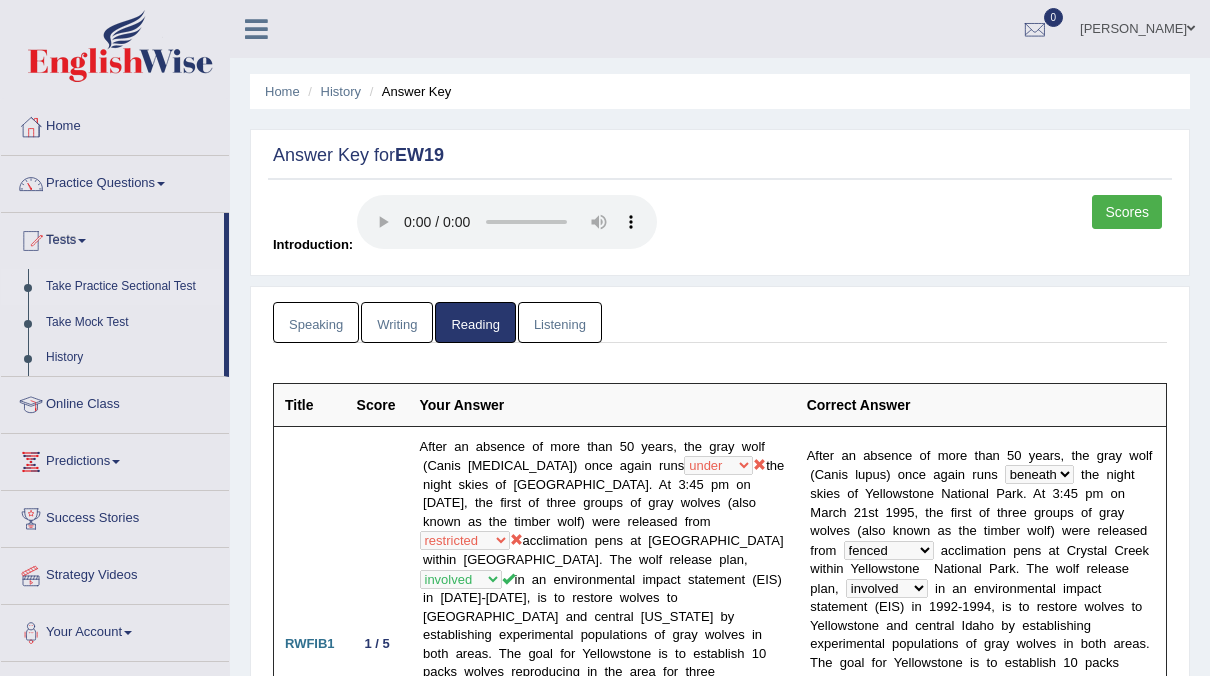 click on "Take Practice Sectional Test" at bounding box center [130, 287] 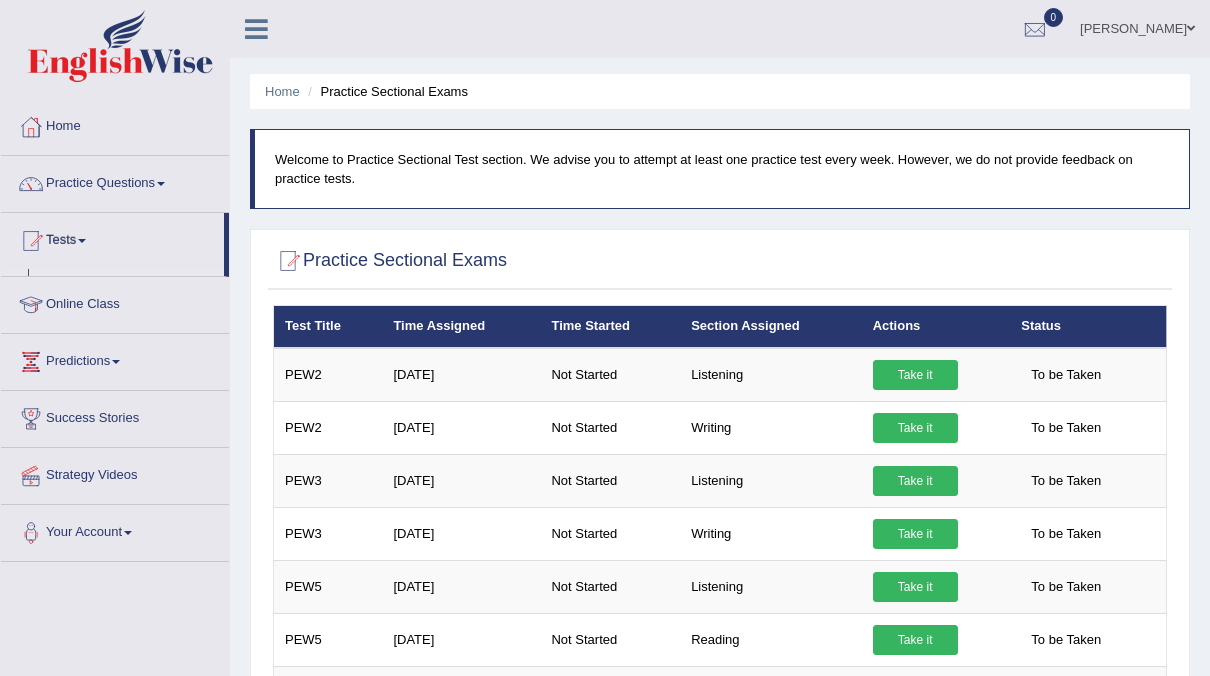 scroll, scrollTop: 0, scrollLeft: 0, axis: both 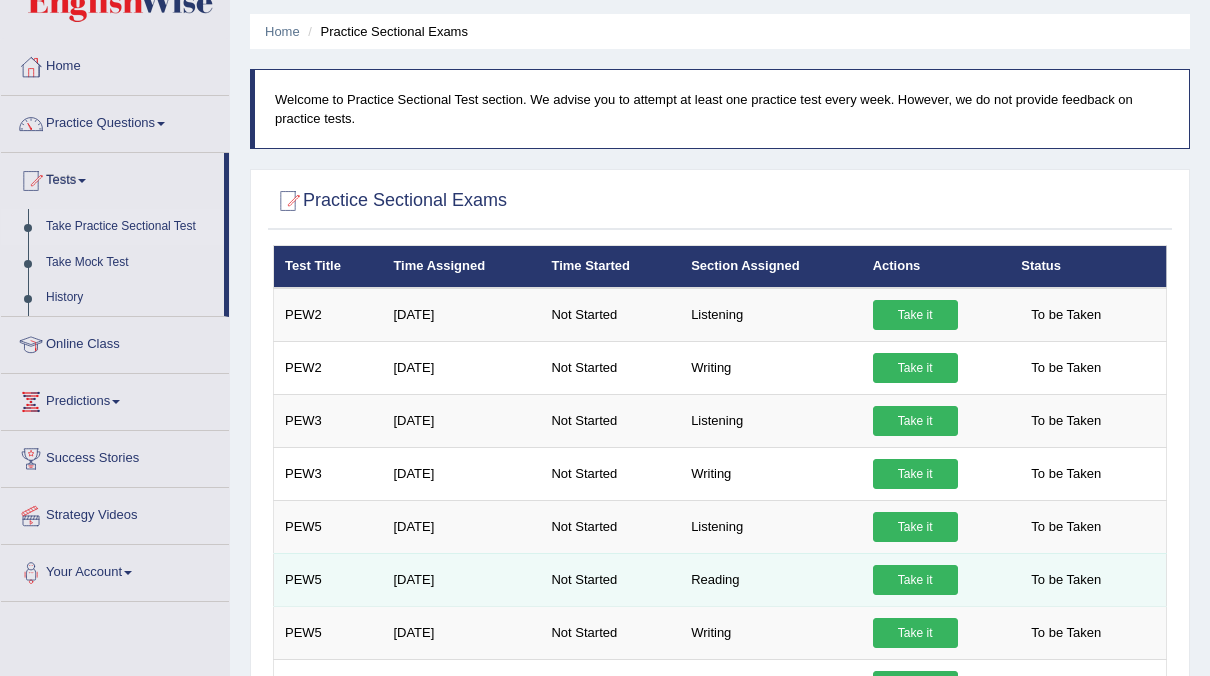 click on "Take it" at bounding box center [915, 580] 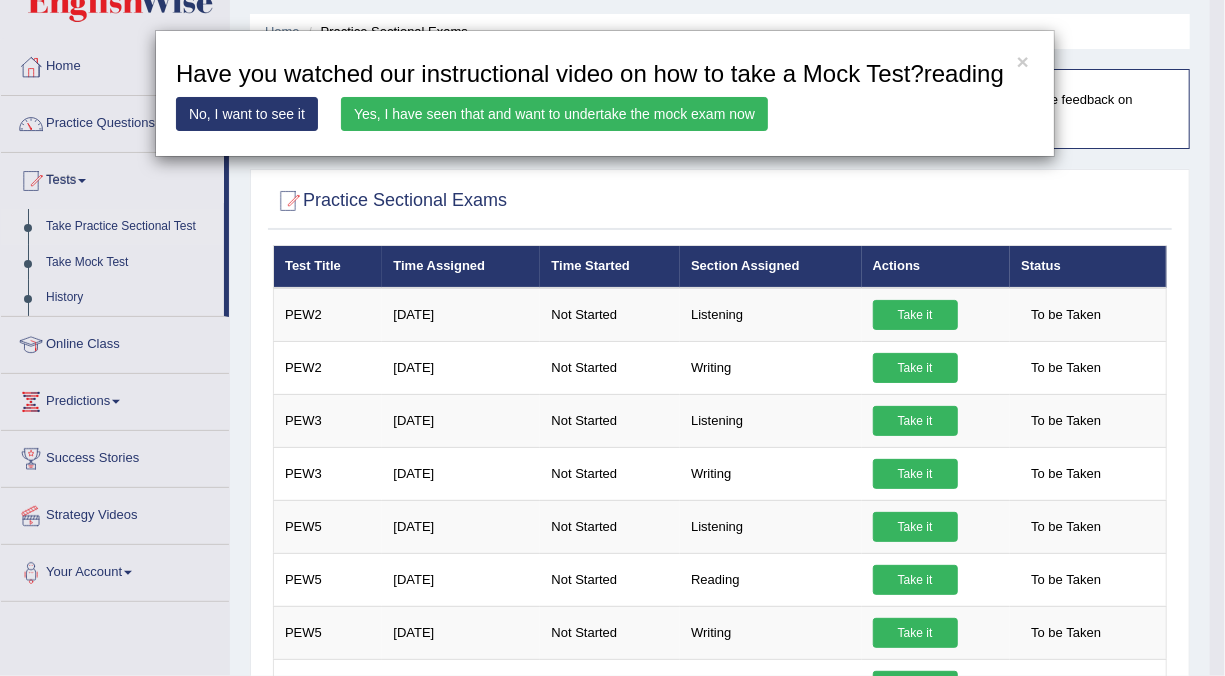click on "Yes, I have seen that and want to undertake the mock exam now" at bounding box center [554, 114] 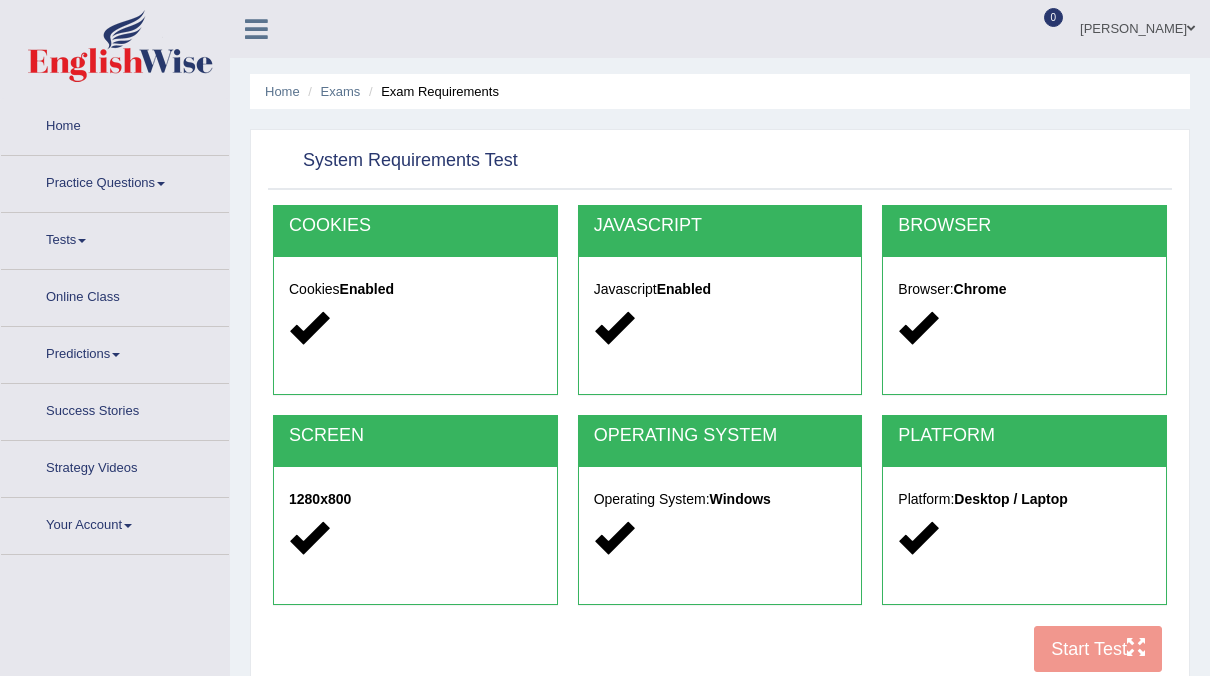 scroll, scrollTop: 0, scrollLeft: 0, axis: both 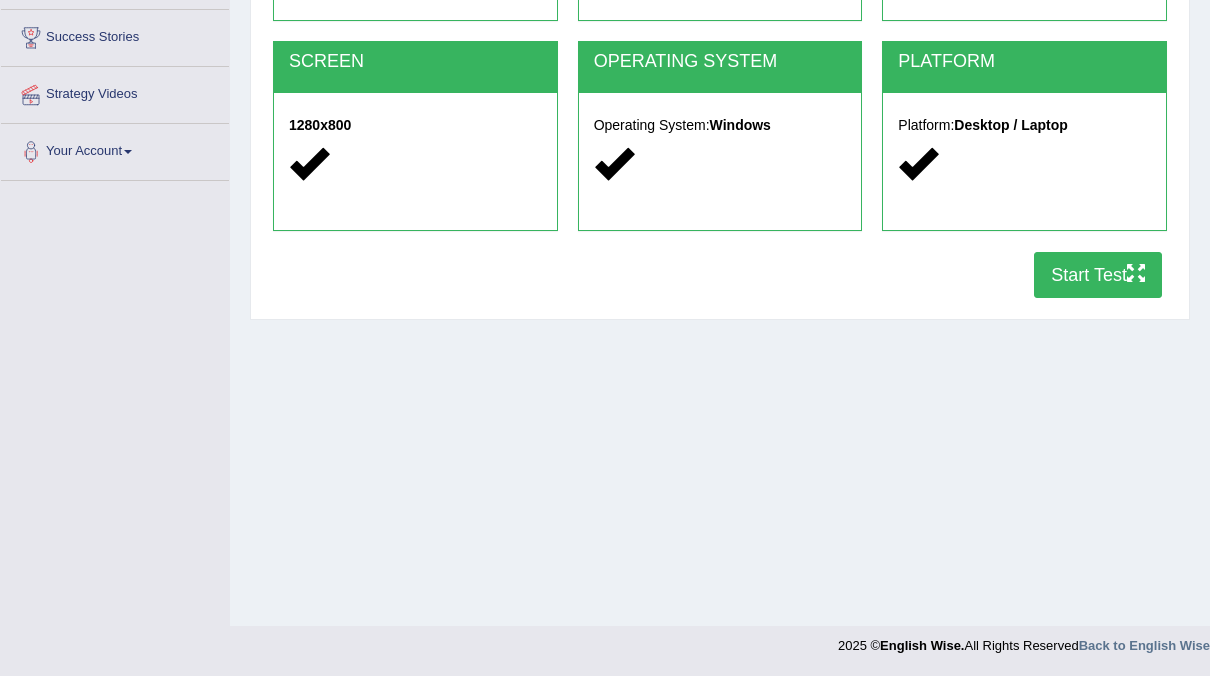 click on "Start Test" at bounding box center [1098, 275] 